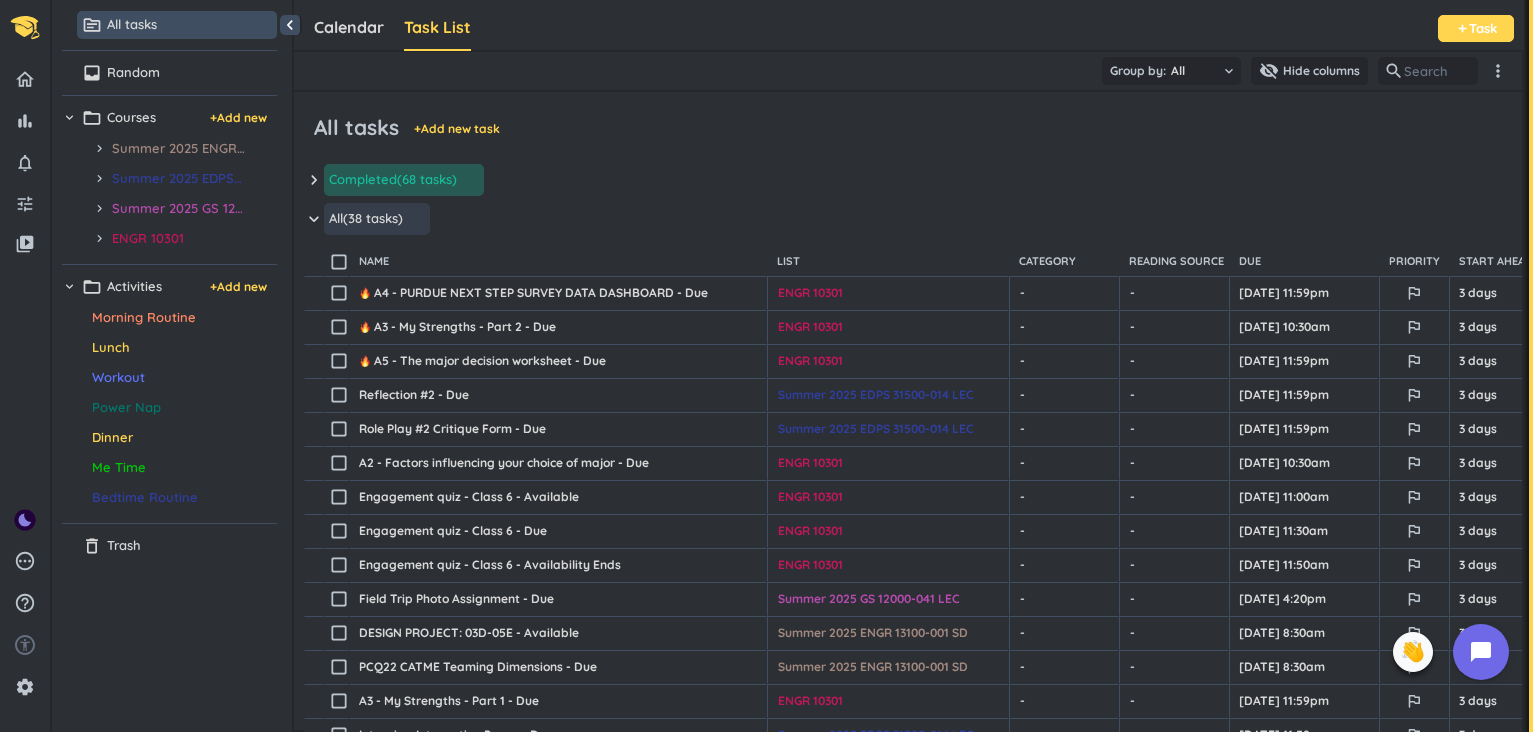 scroll, scrollTop: 0, scrollLeft: 0, axis: both 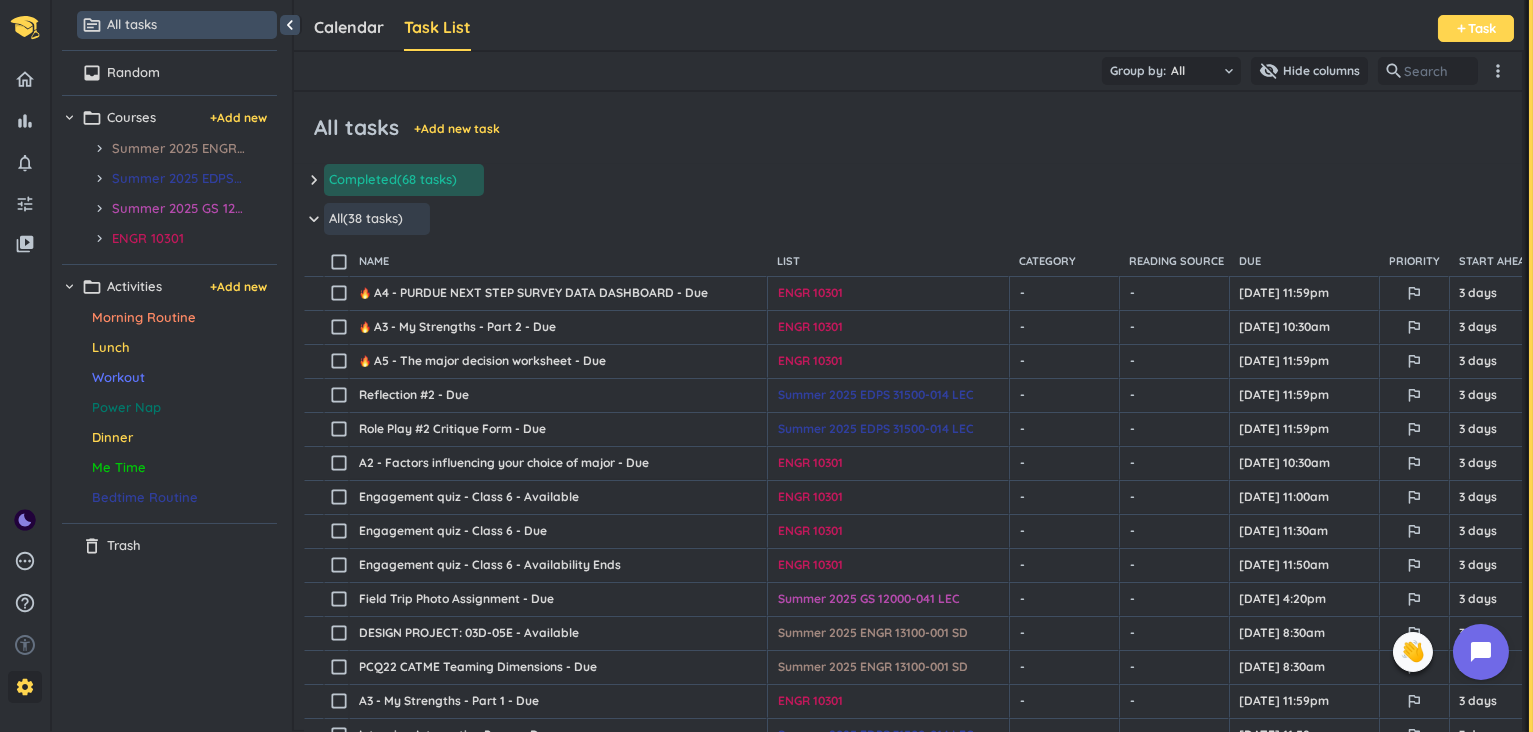 click on "settings" at bounding box center [25, 687] 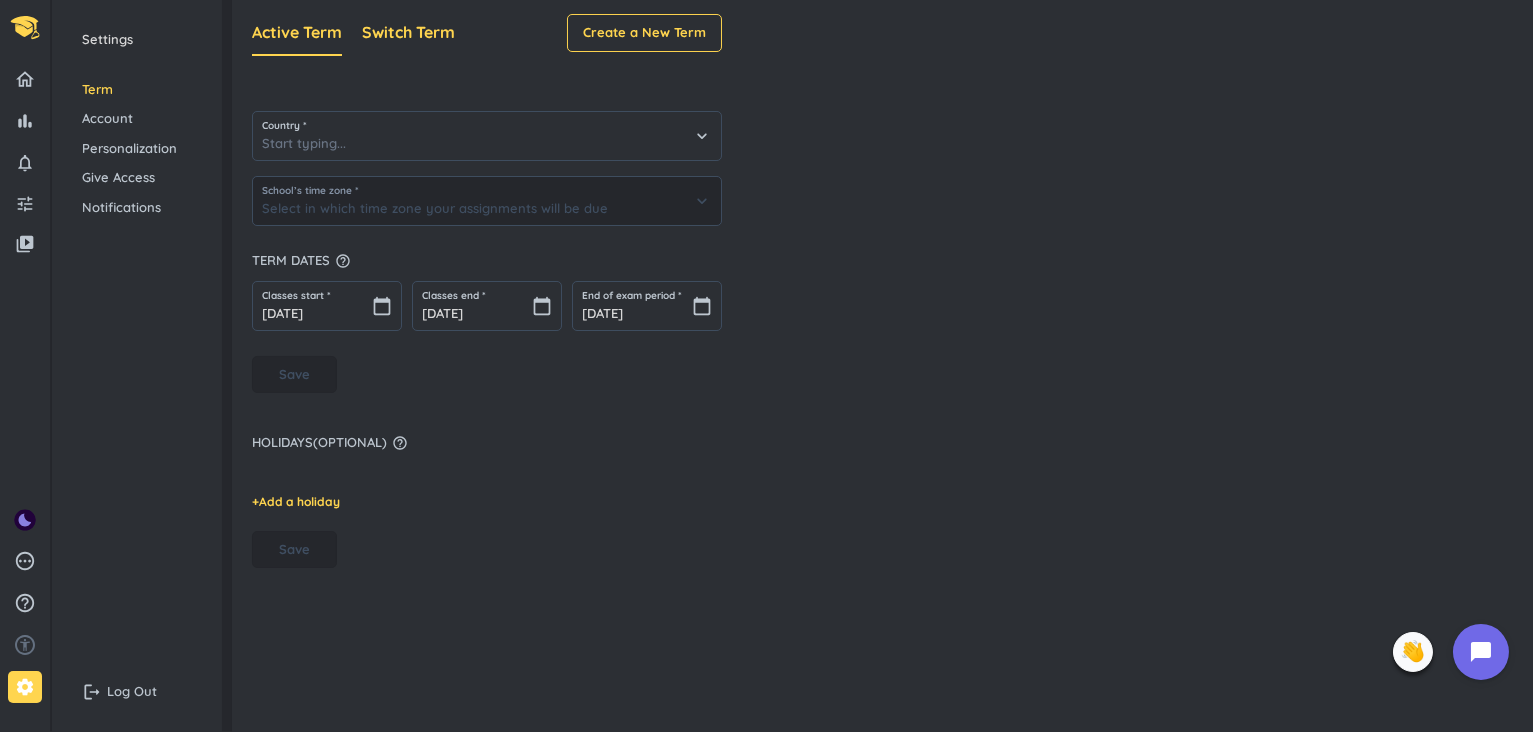 type on "(GMT-04:00) Eastern Time" 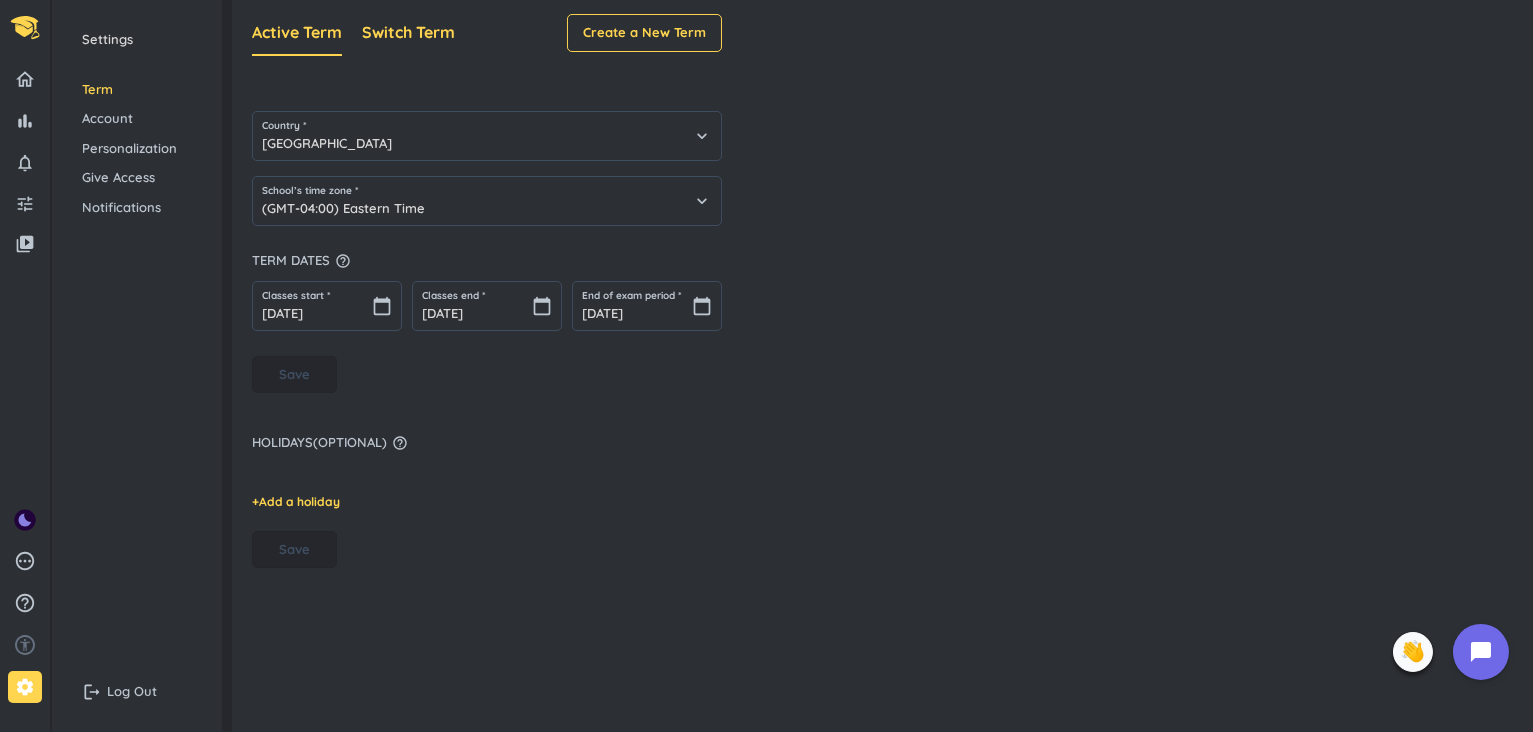 type on "[GEOGRAPHIC_DATA]" 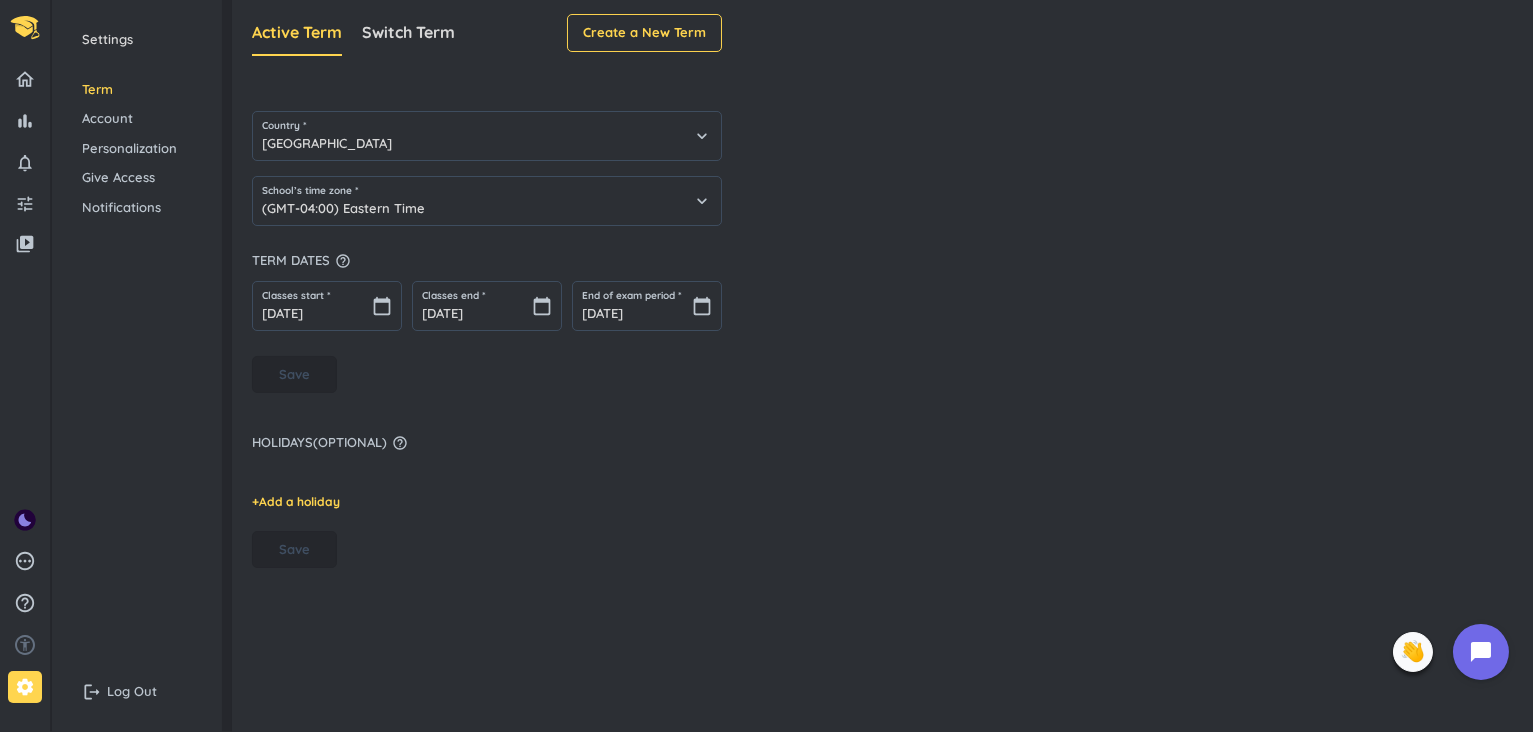 click on "Give Access" at bounding box center [137, 178] 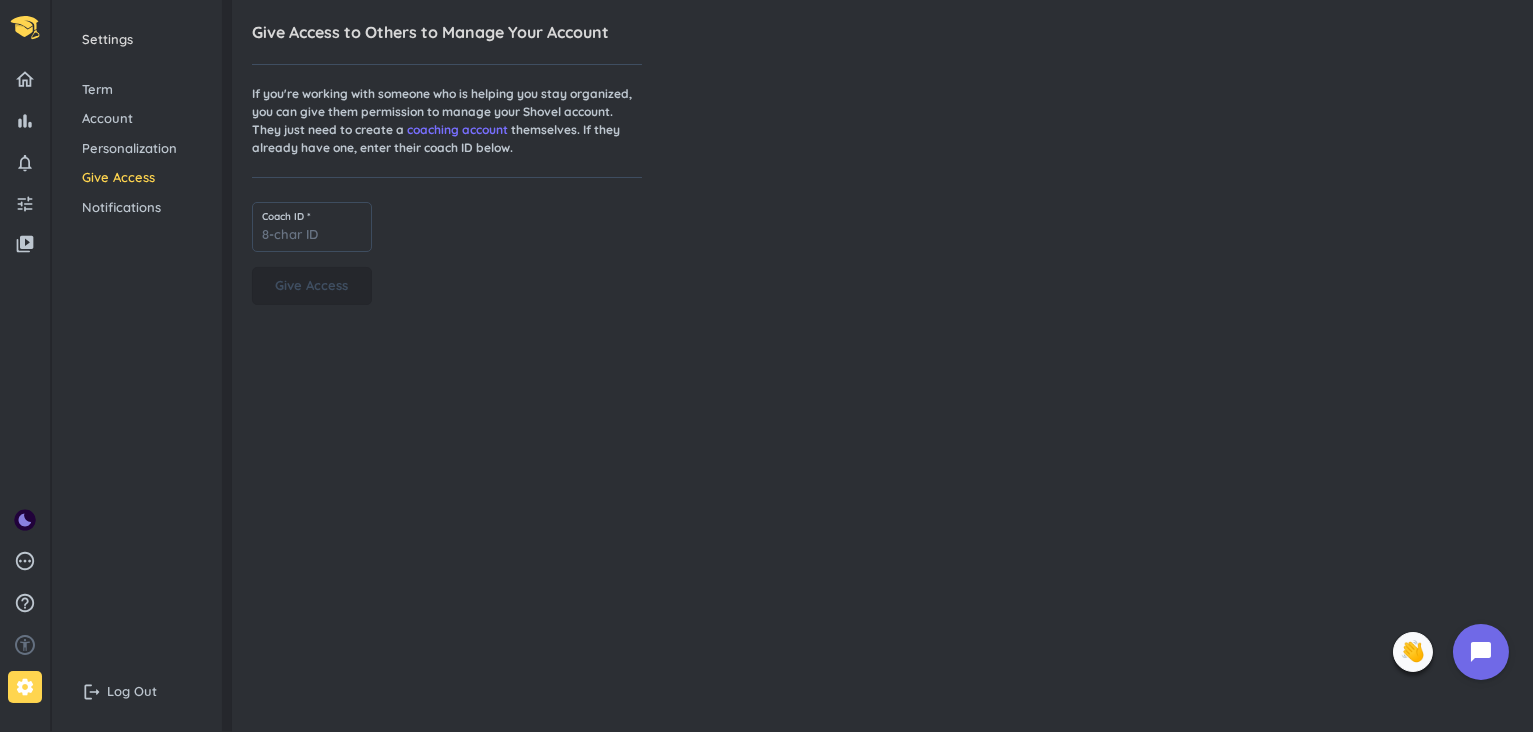 click on "Account" at bounding box center (137, 119) 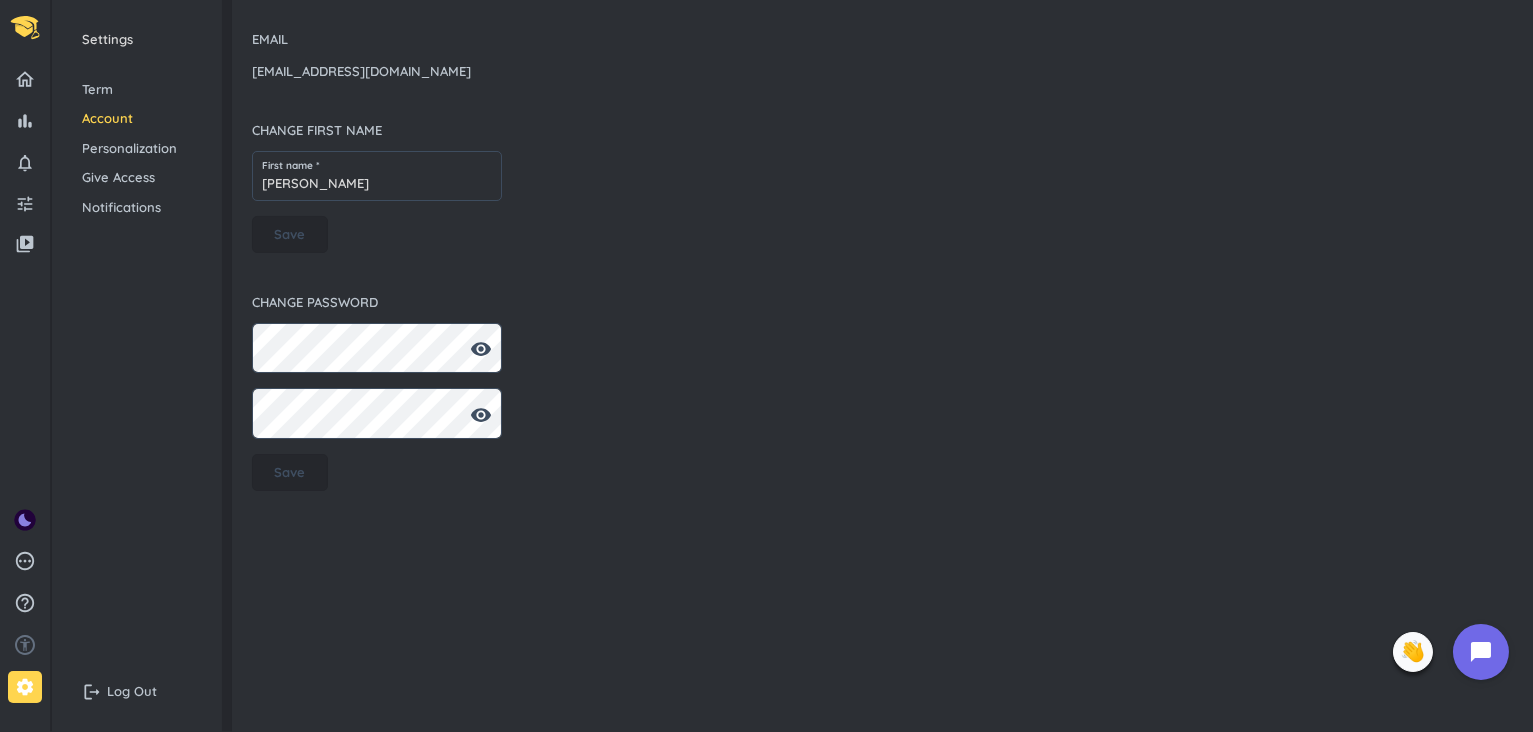 click on "Personalization" at bounding box center (137, 149) 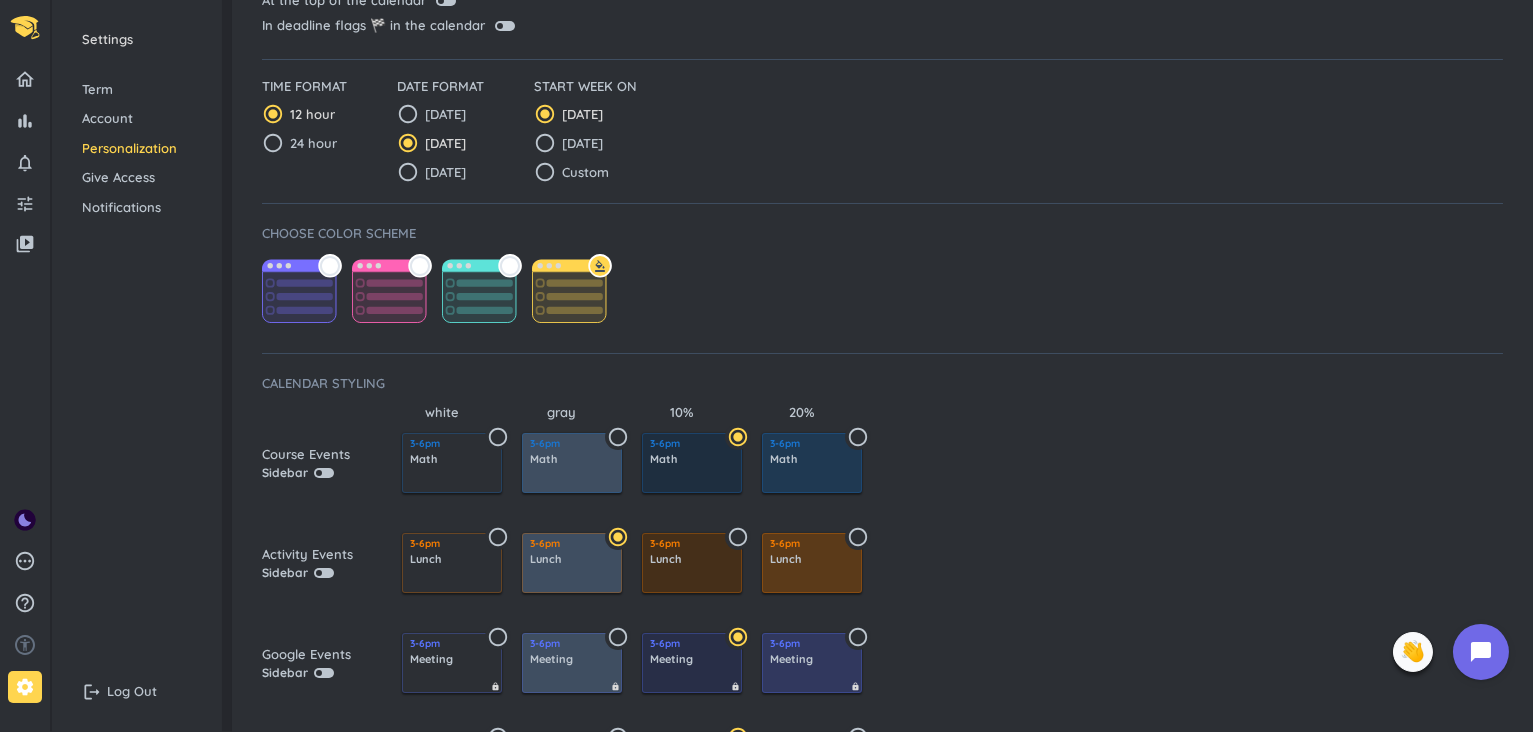 scroll, scrollTop: 504, scrollLeft: 0, axis: vertical 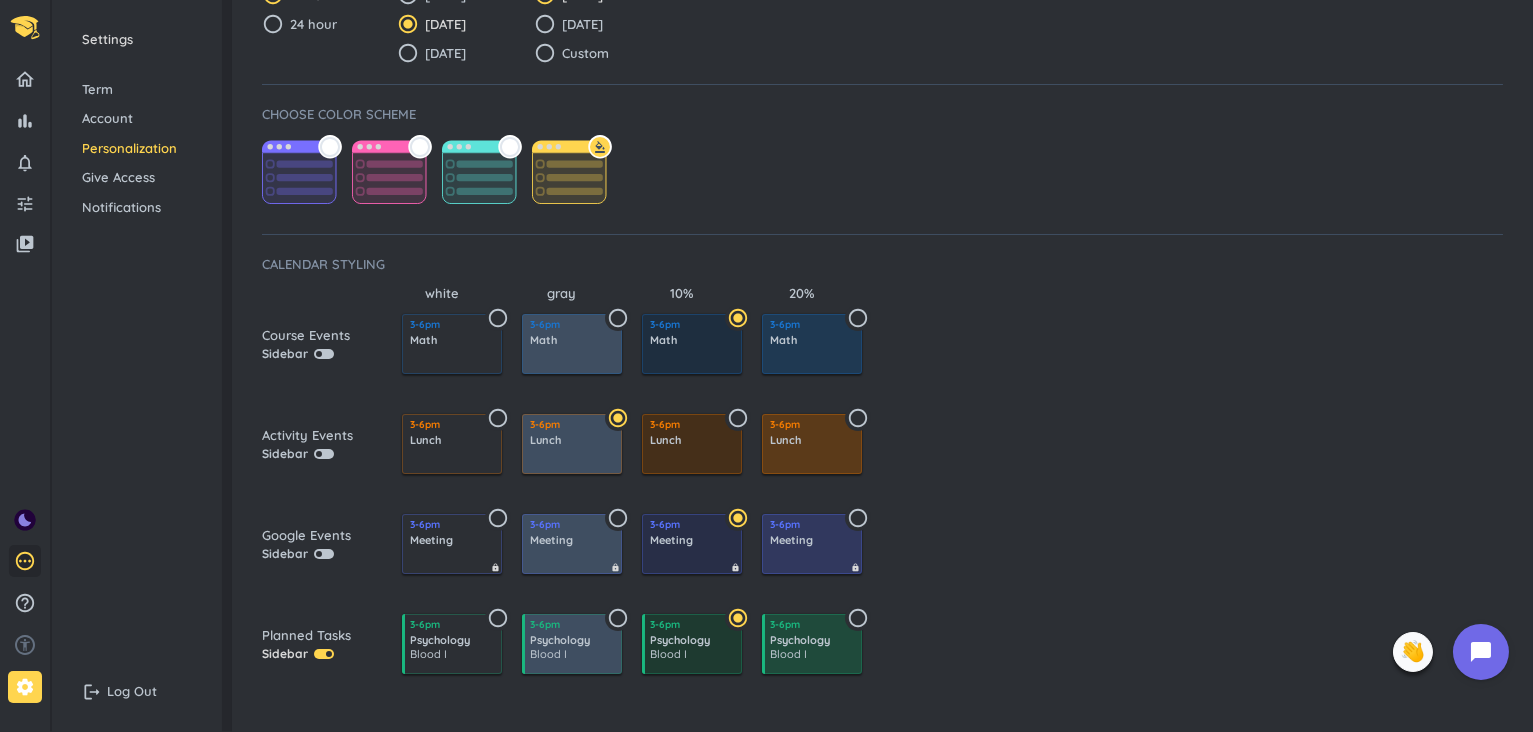 click on "pending" at bounding box center (25, 561) 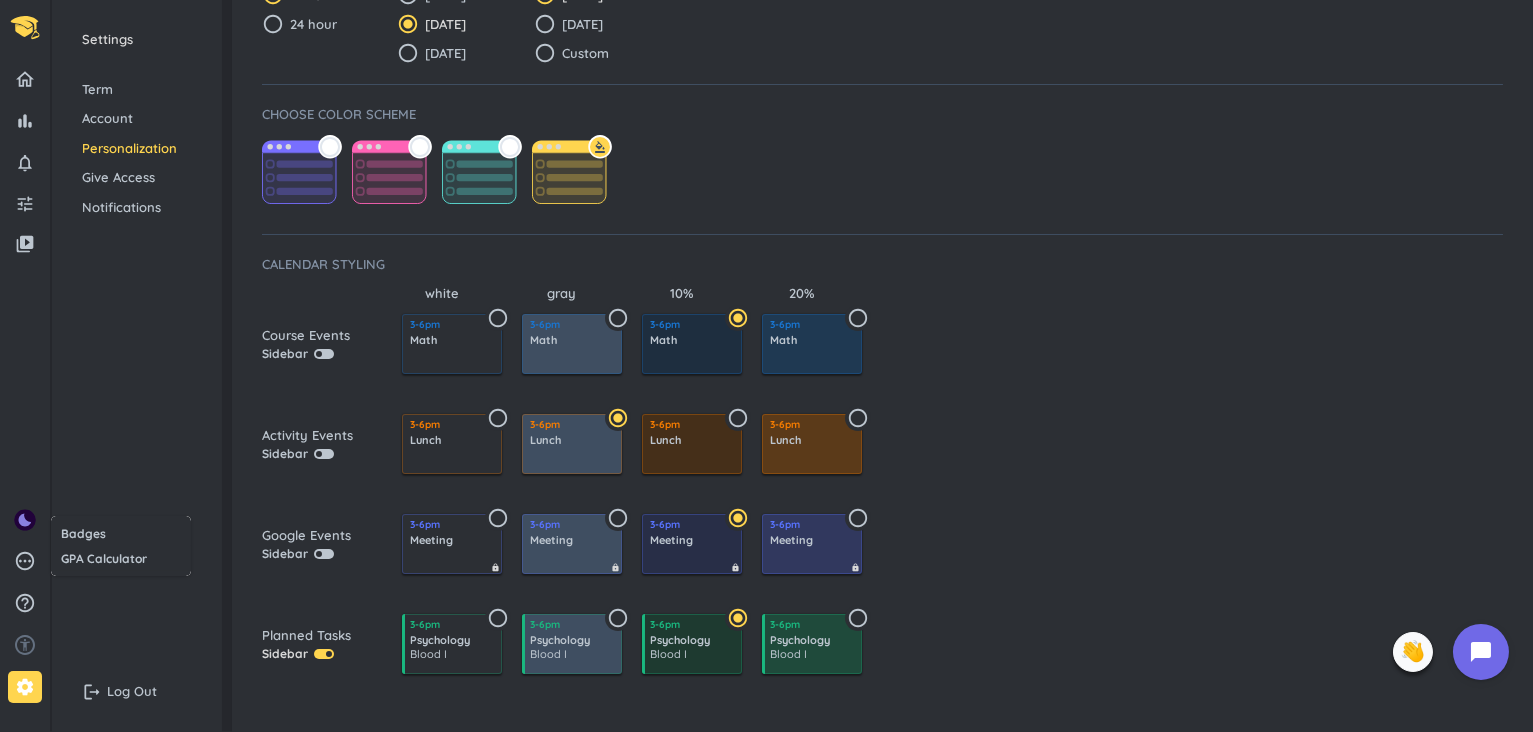click at bounding box center [766, 366] 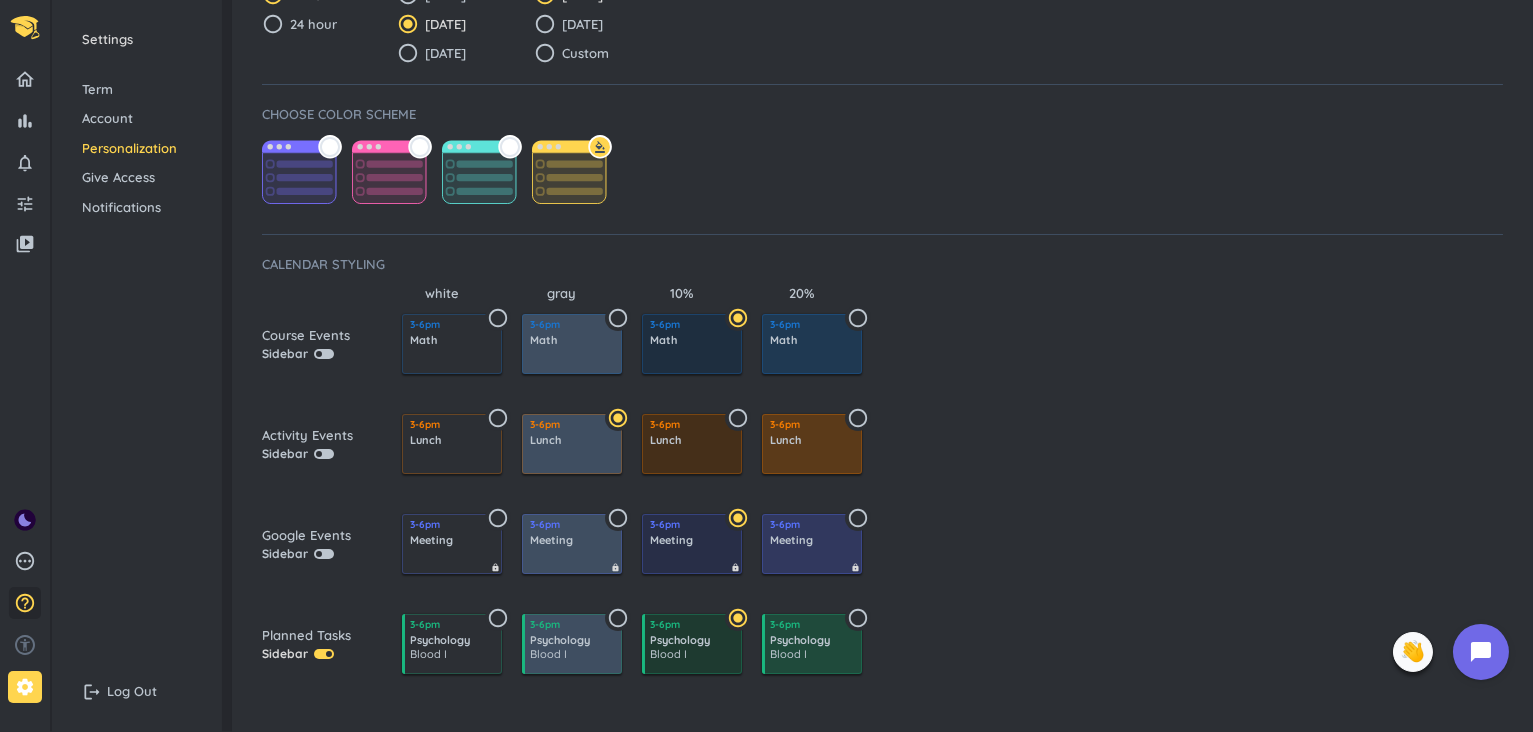 click on "help_outline" at bounding box center [25, 603] 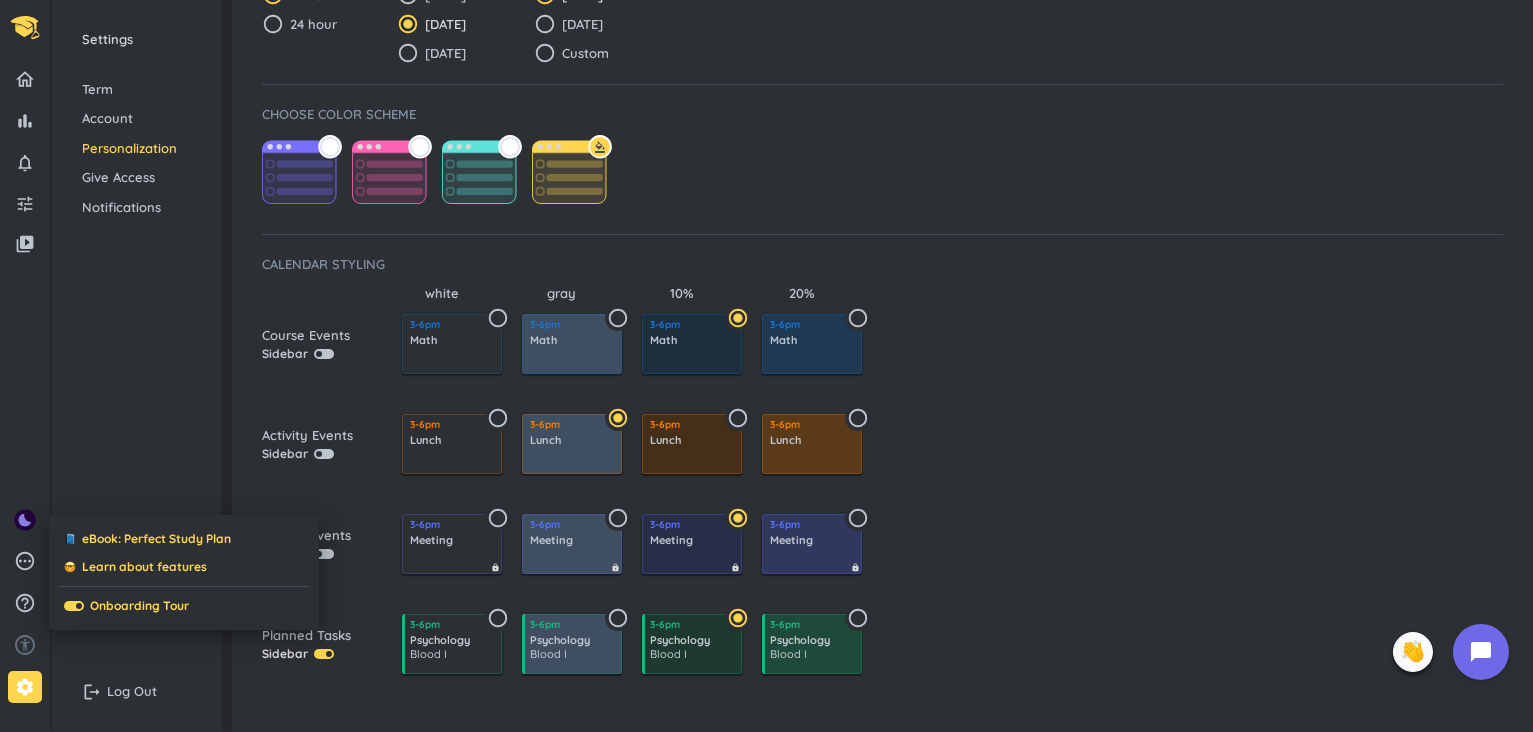 click at bounding box center [766, 366] 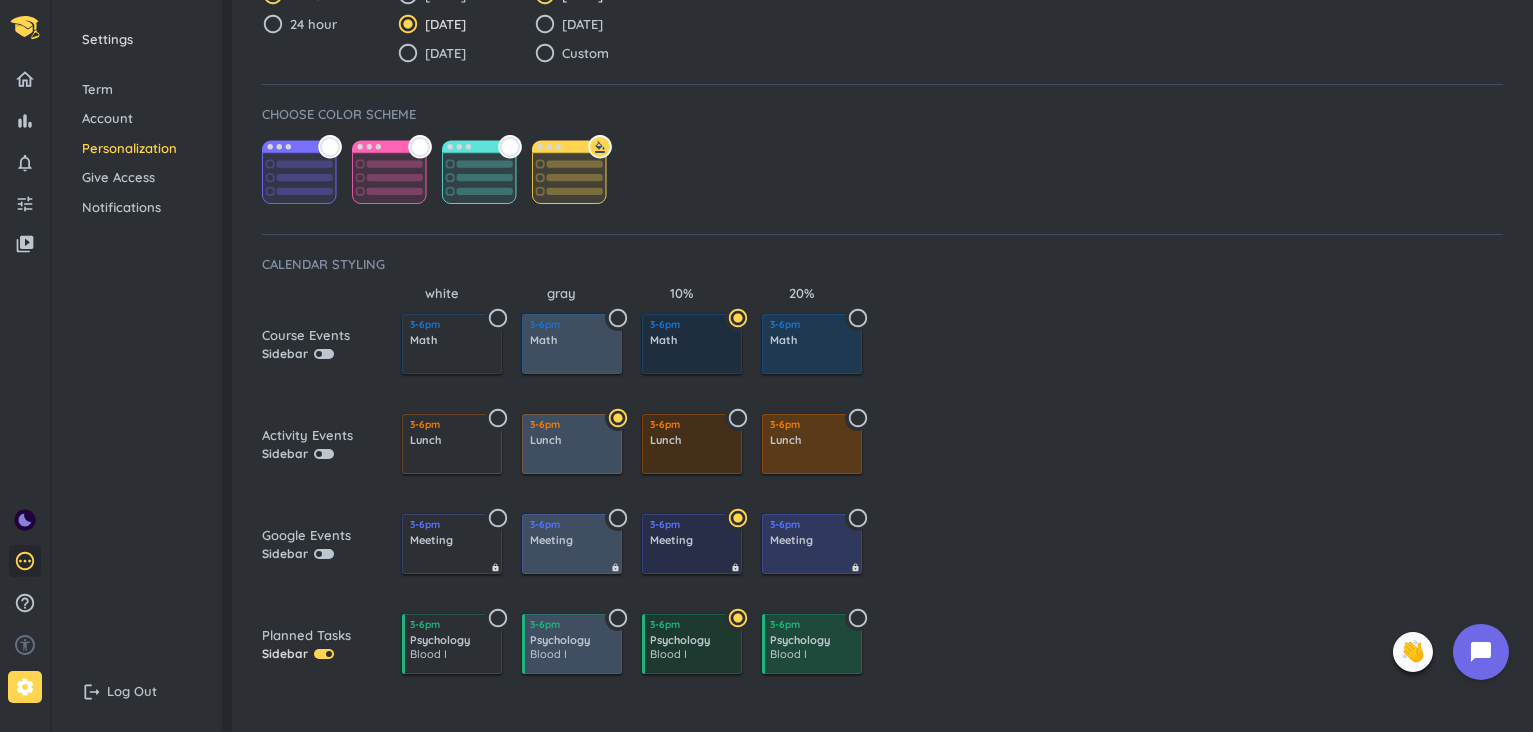 click on "pending" at bounding box center [25, 561] 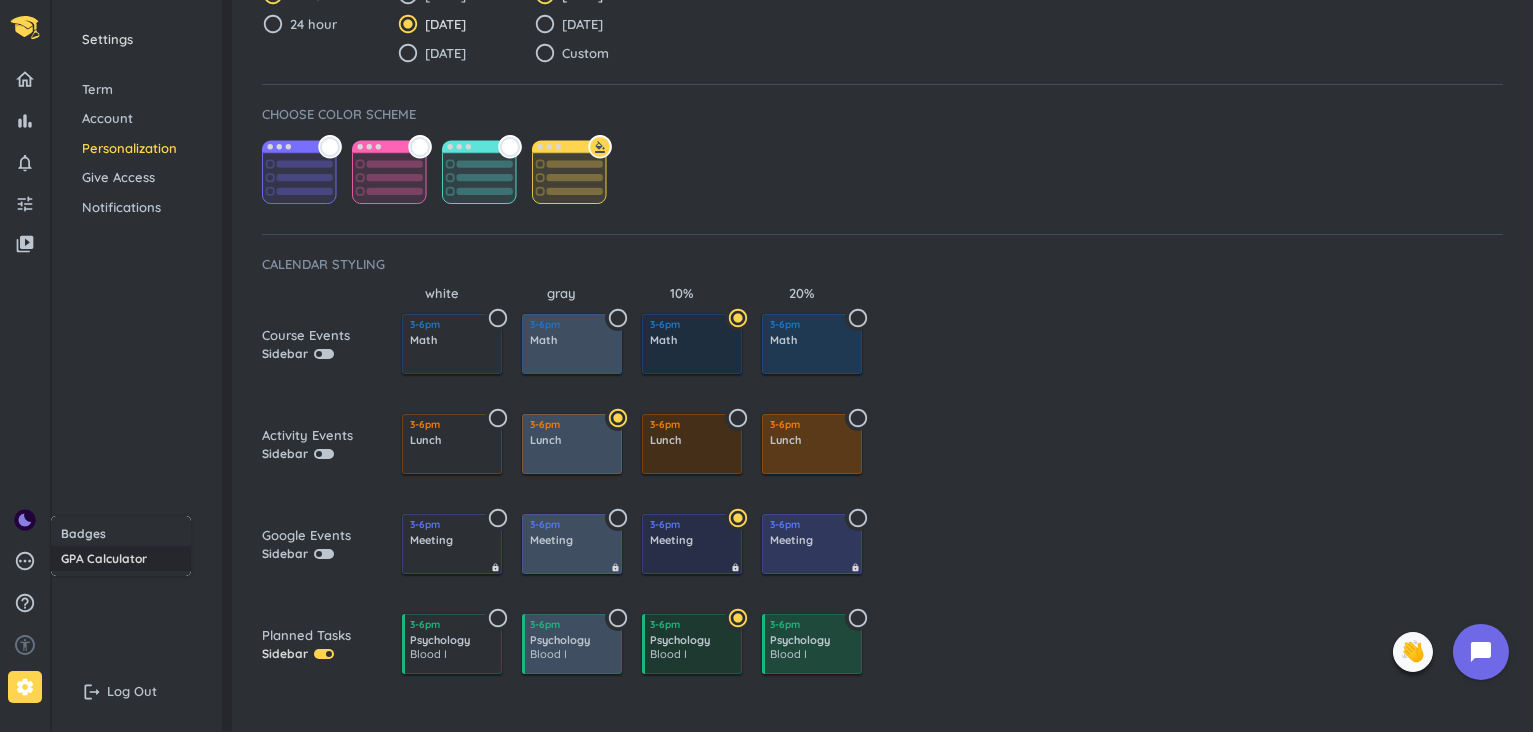 click on "GPA Calculator" at bounding box center (121, 558) 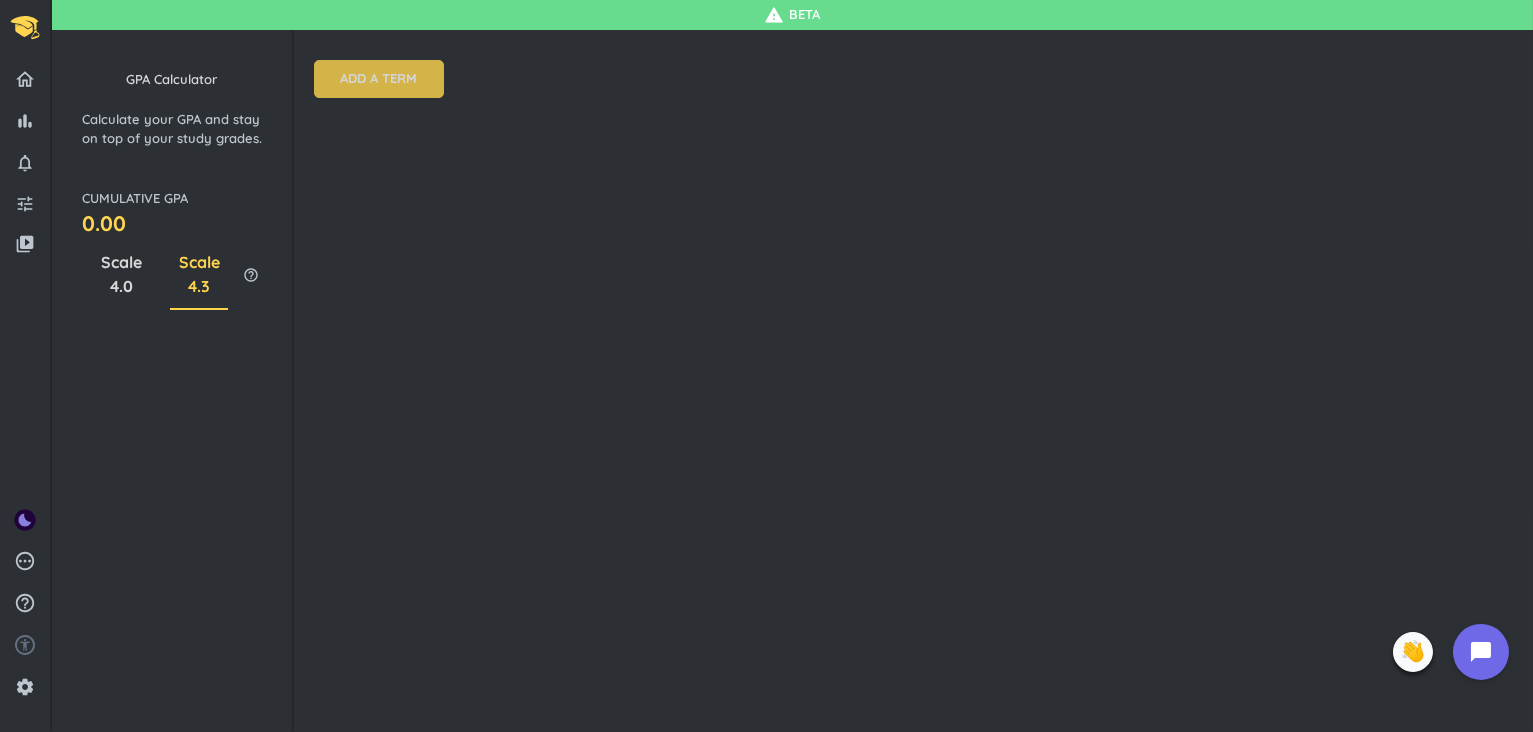 click on "ADD A TERM" at bounding box center (379, 79) 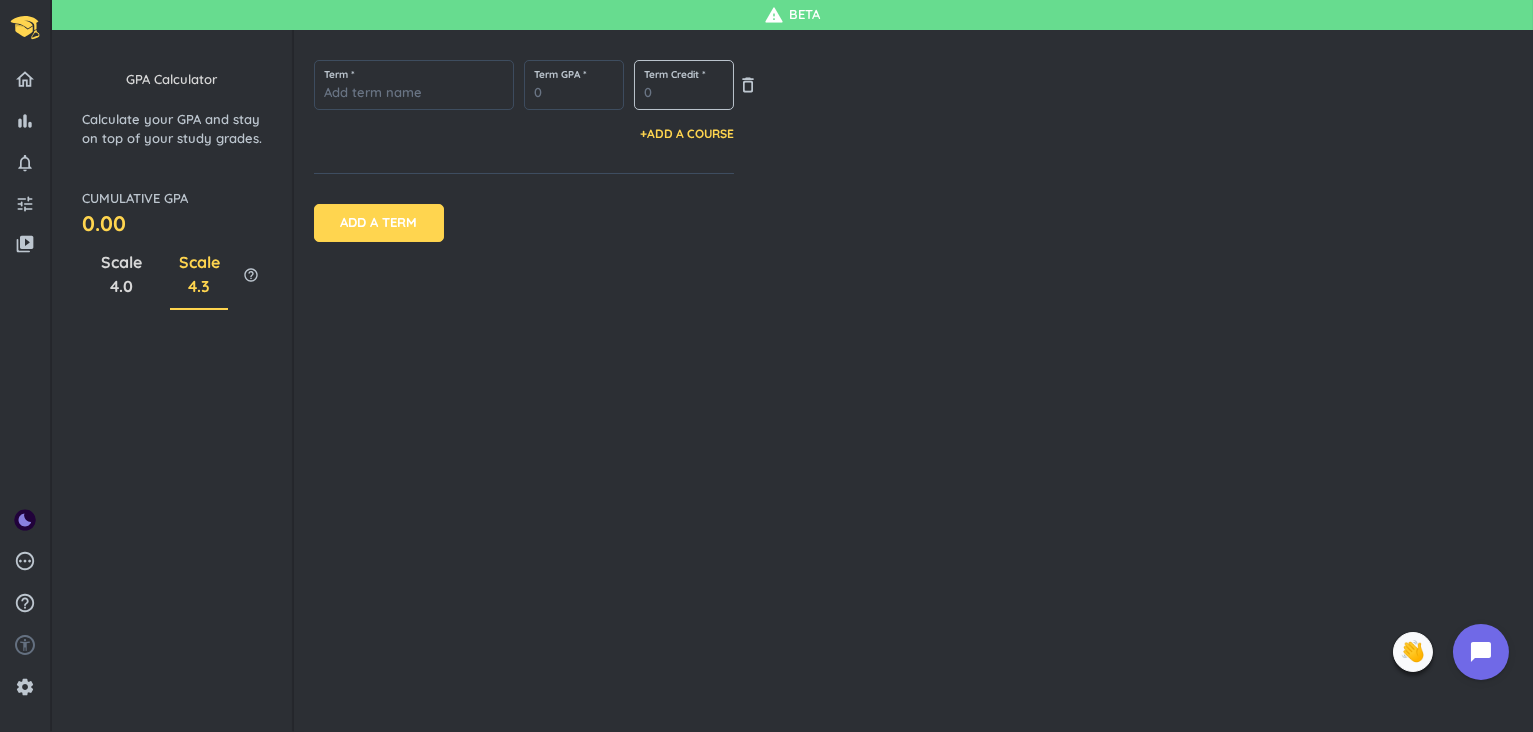 click on "0" at bounding box center (684, 85) 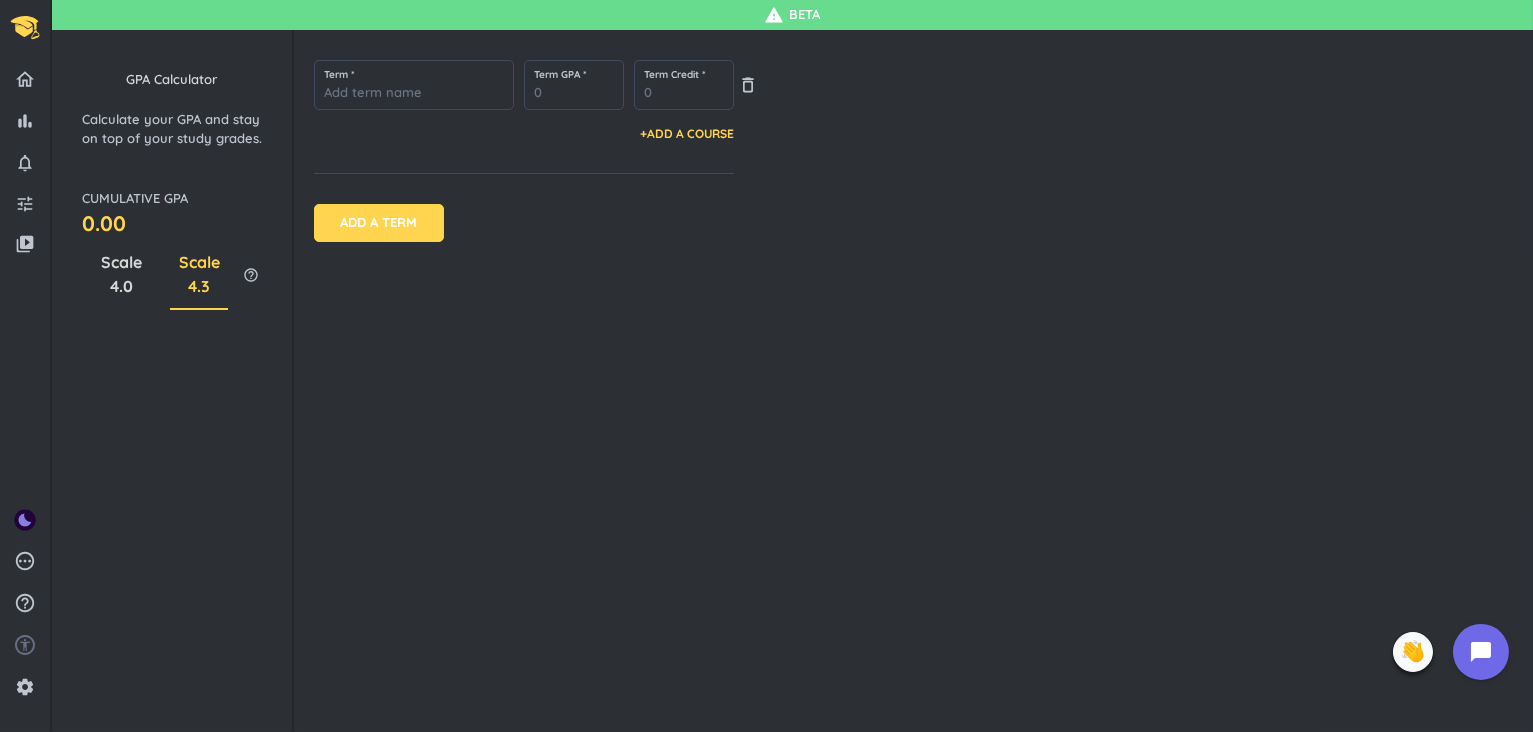 click on "Term * Term GPA * 0 Term Credit * 0 delete_outline +  ADD A COURSE ADD A TERM" at bounding box center [913, 381] 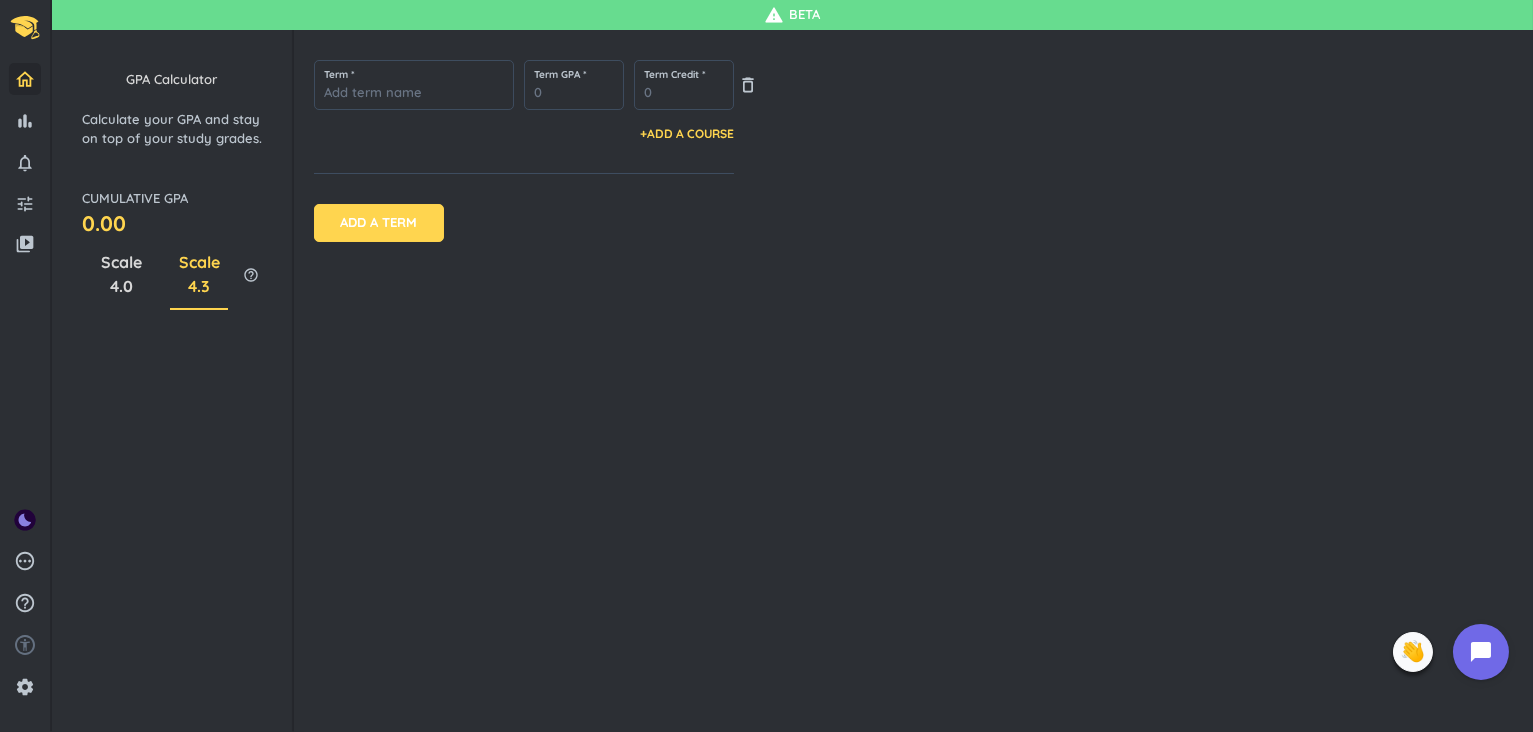 click 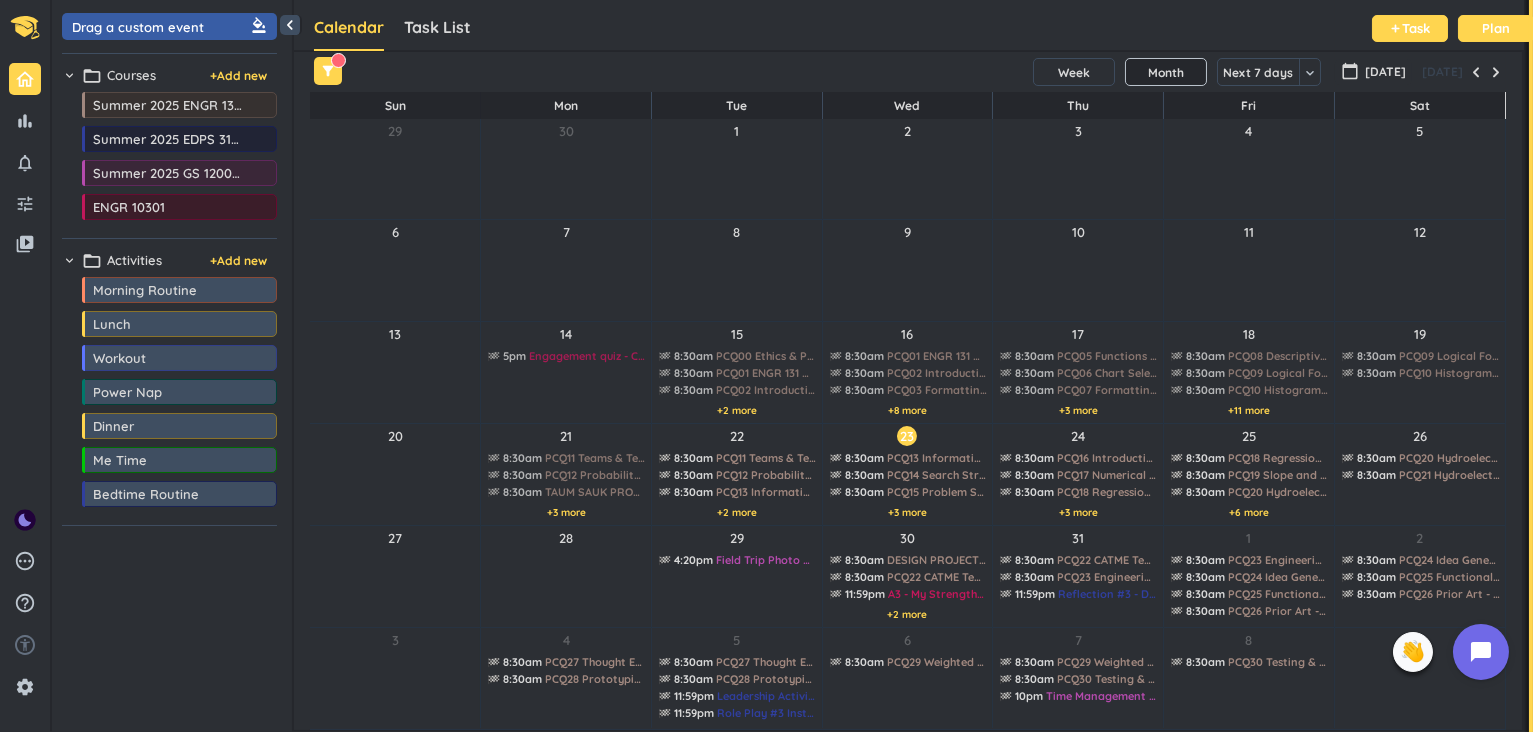 click on "filter_alt" at bounding box center [328, 71] 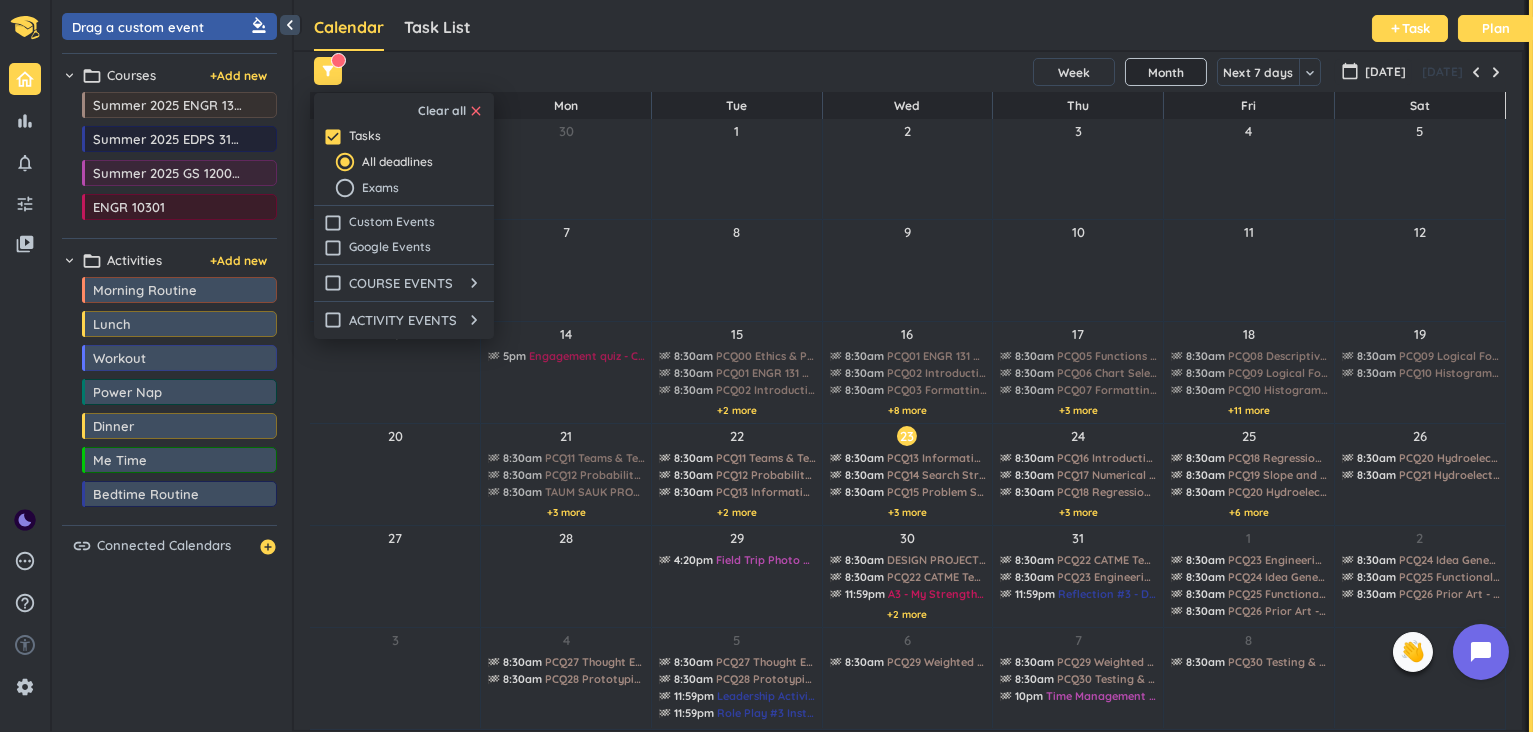 scroll, scrollTop: 8, scrollLeft: 9, axis: both 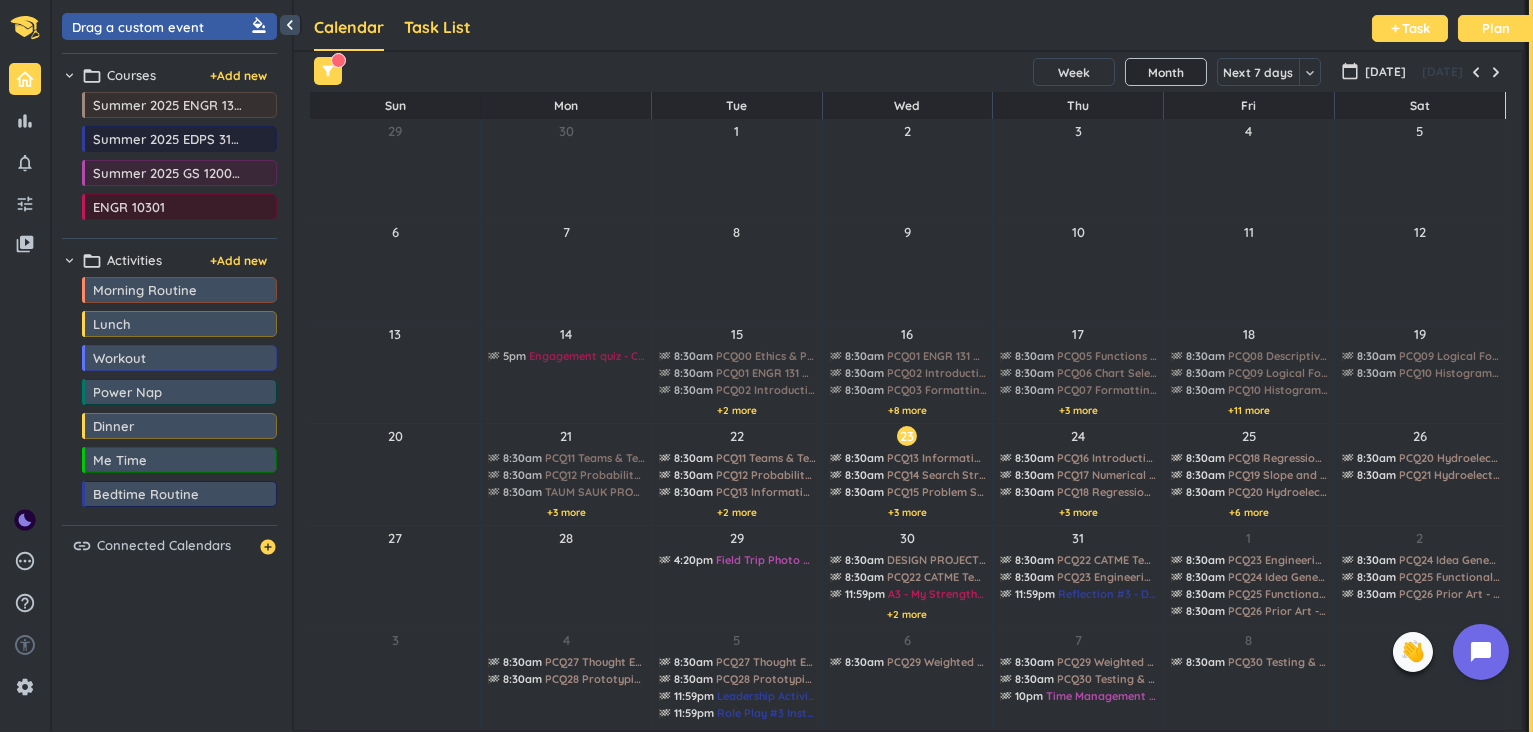 click on "Task List" at bounding box center (437, 27) 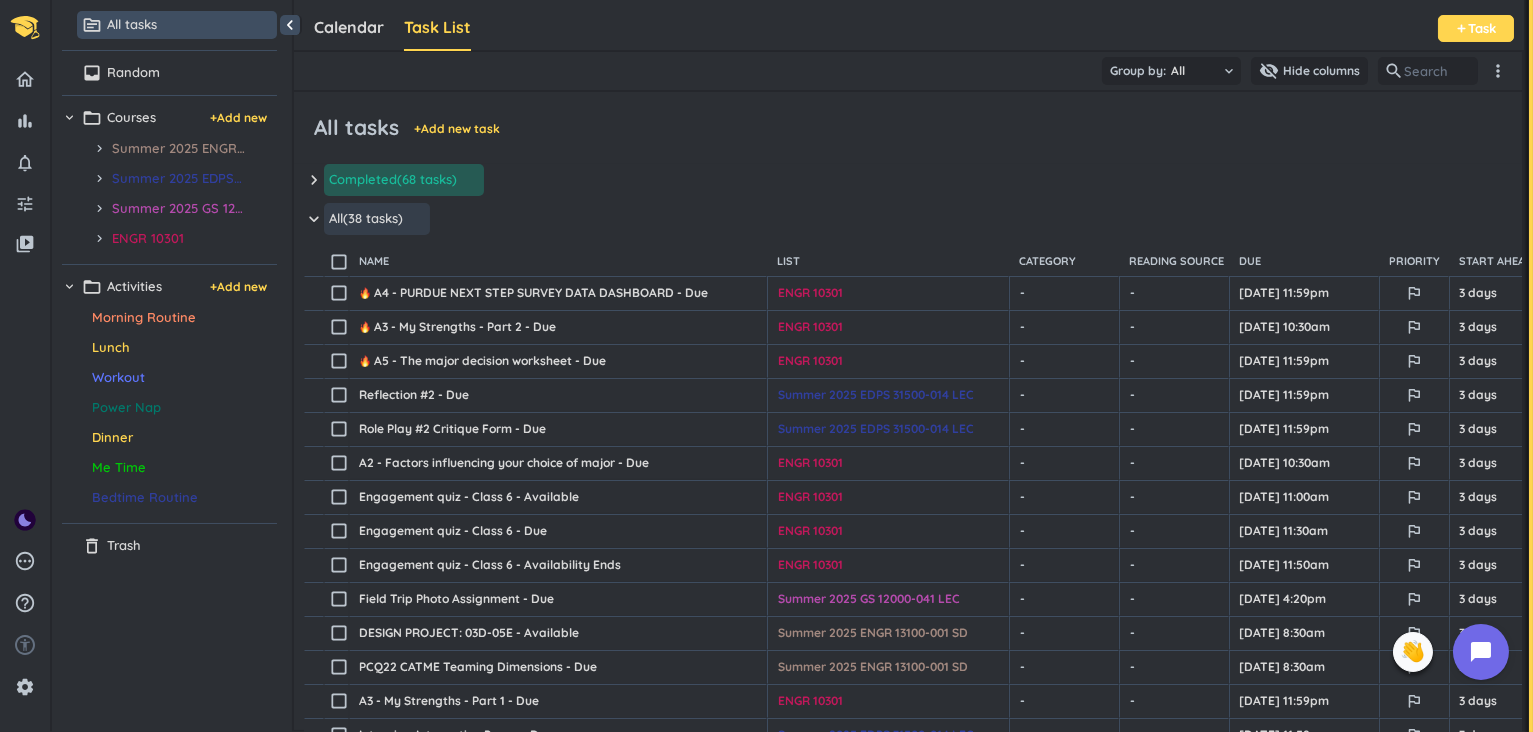 scroll, scrollTop: 8, scrollLeft: 9, axis: both 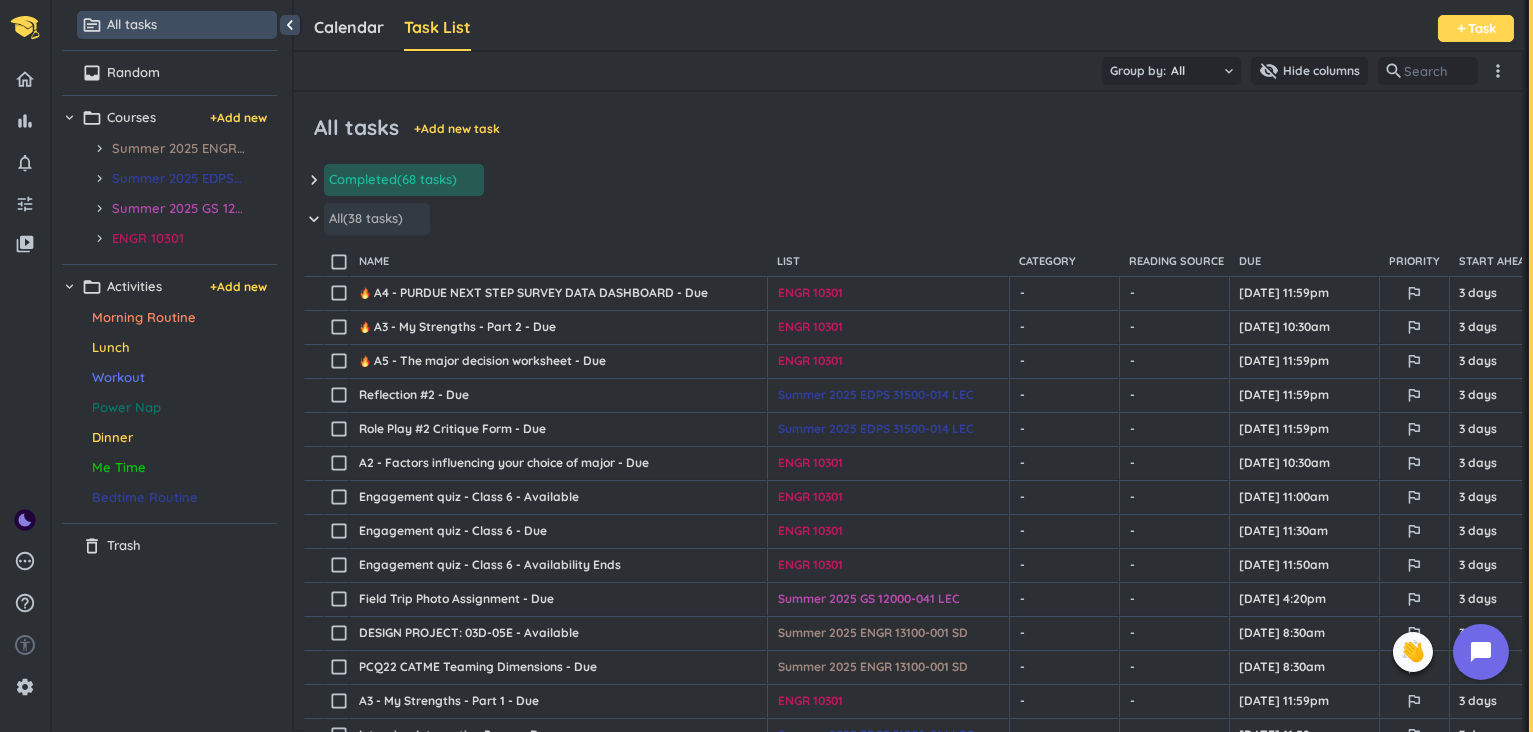 click on "All" at bounding box center [336, 219] 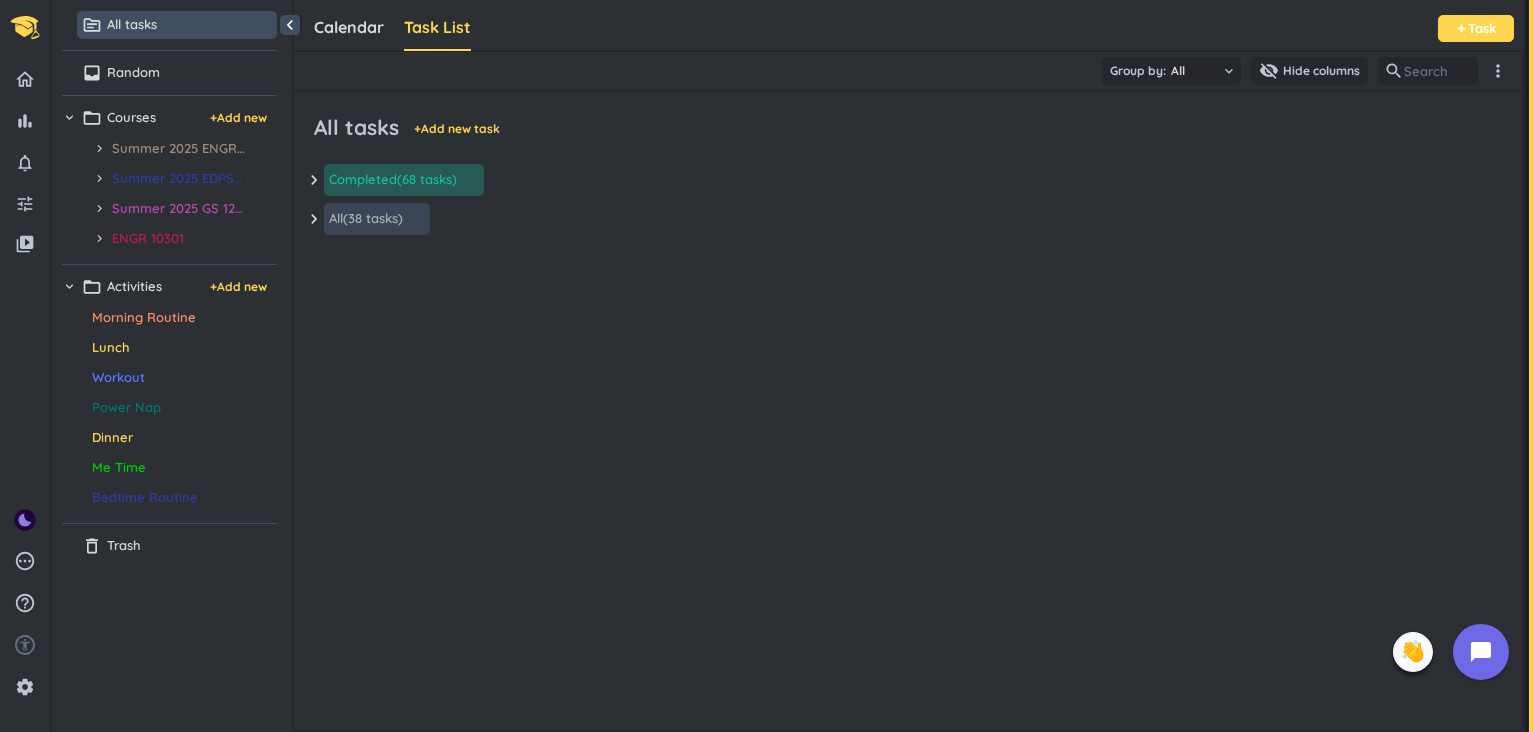 click on "(38 tasks)" at bounding box center [373, 219] 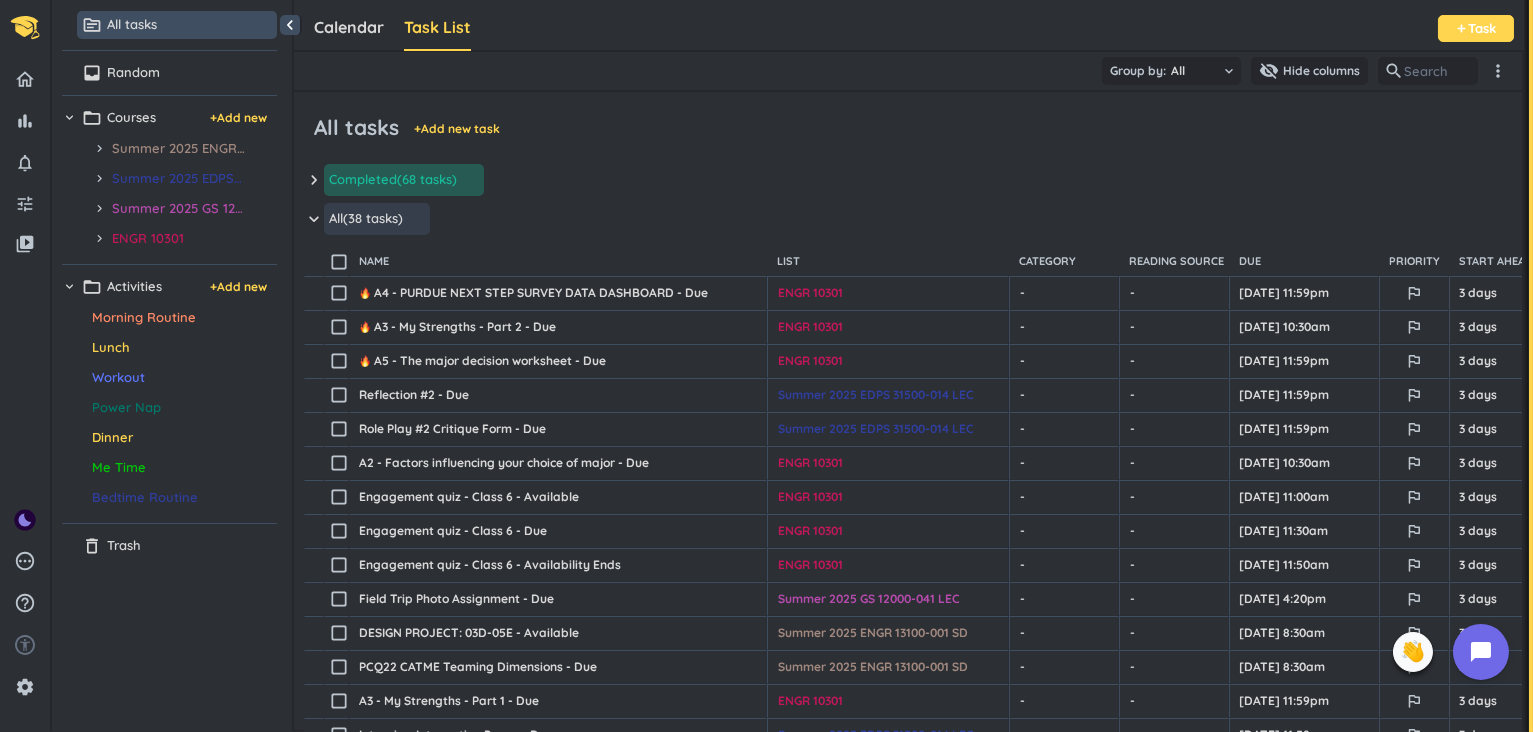 click on "keyboard_arrow_down" at bounding box center (314, 219) 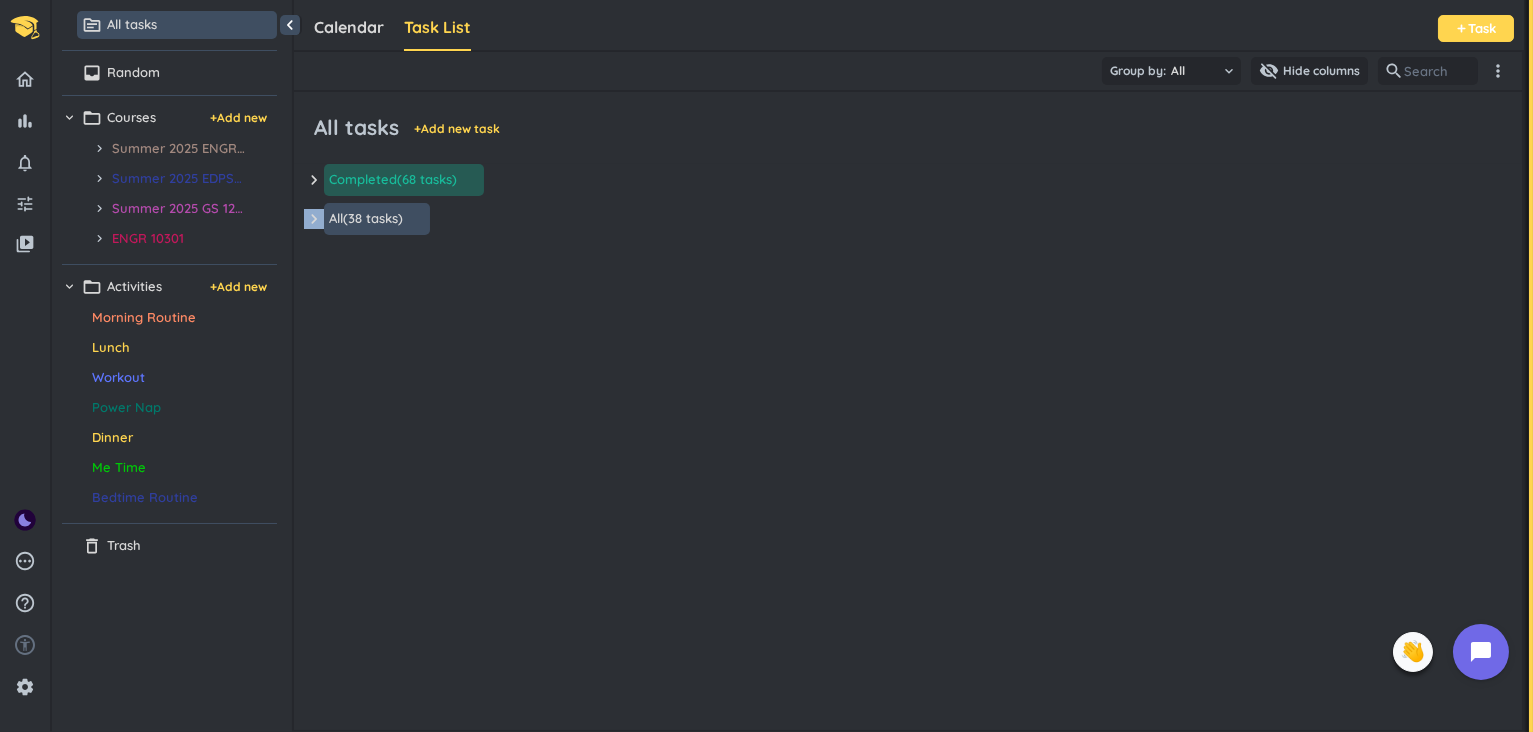 click on "keyboard_arrow_down" at bounding box center (314, 219) 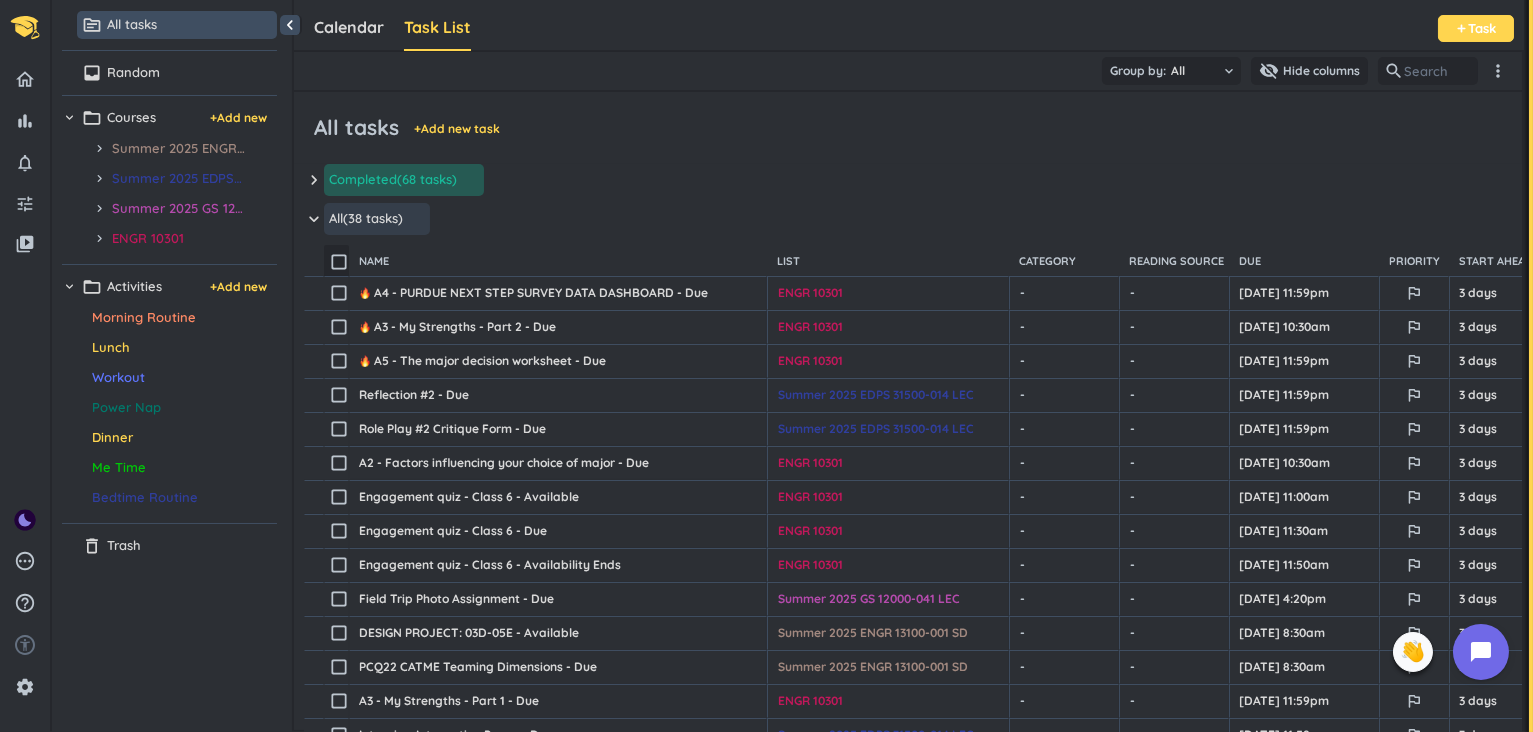click on "check_box_outline_blank" at bounding box center (339, 262) 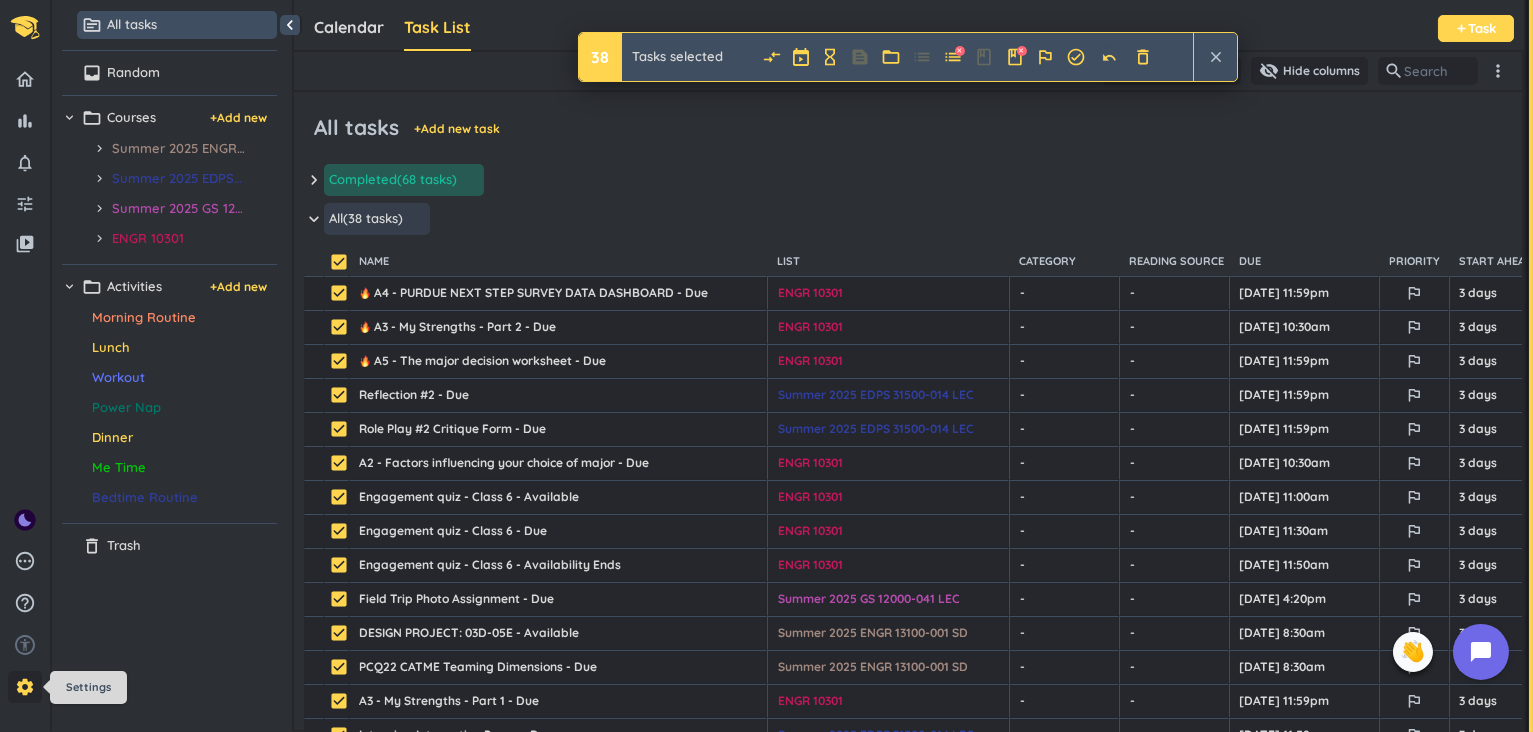 click on "settings" at bounding box center [25, 687] 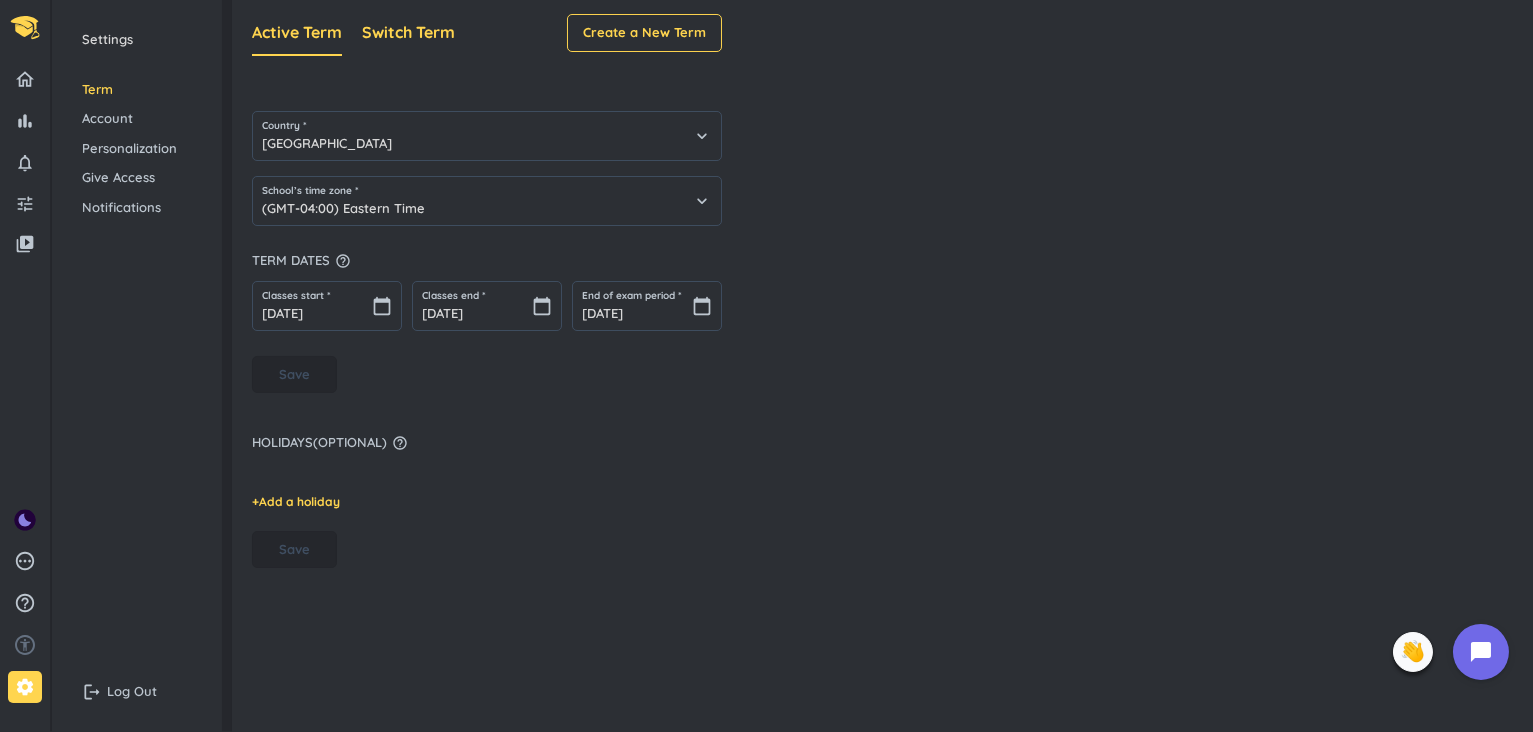 click on "Switch Term" at bounding box center (408, 32) 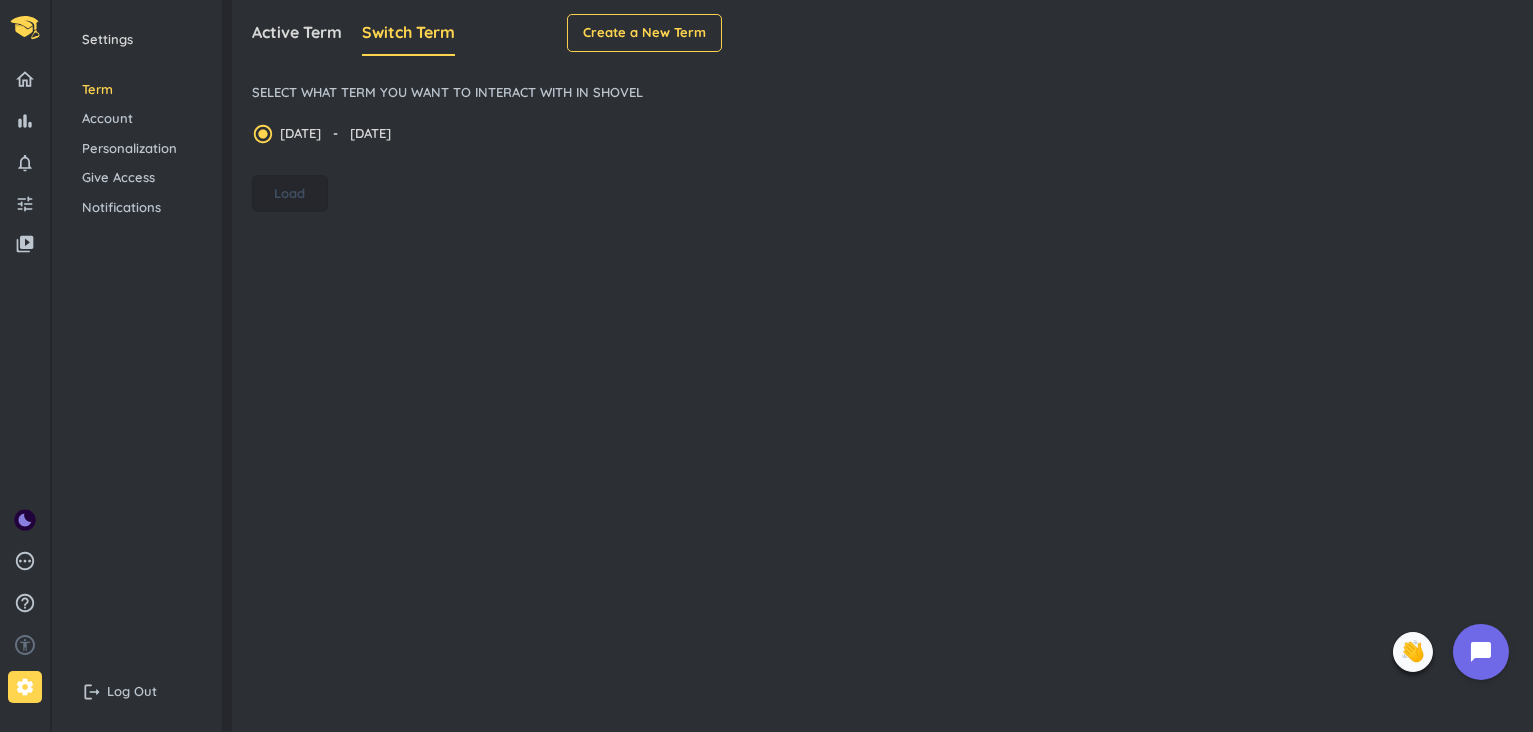 click on "Account" at bounding box center [137, 119] 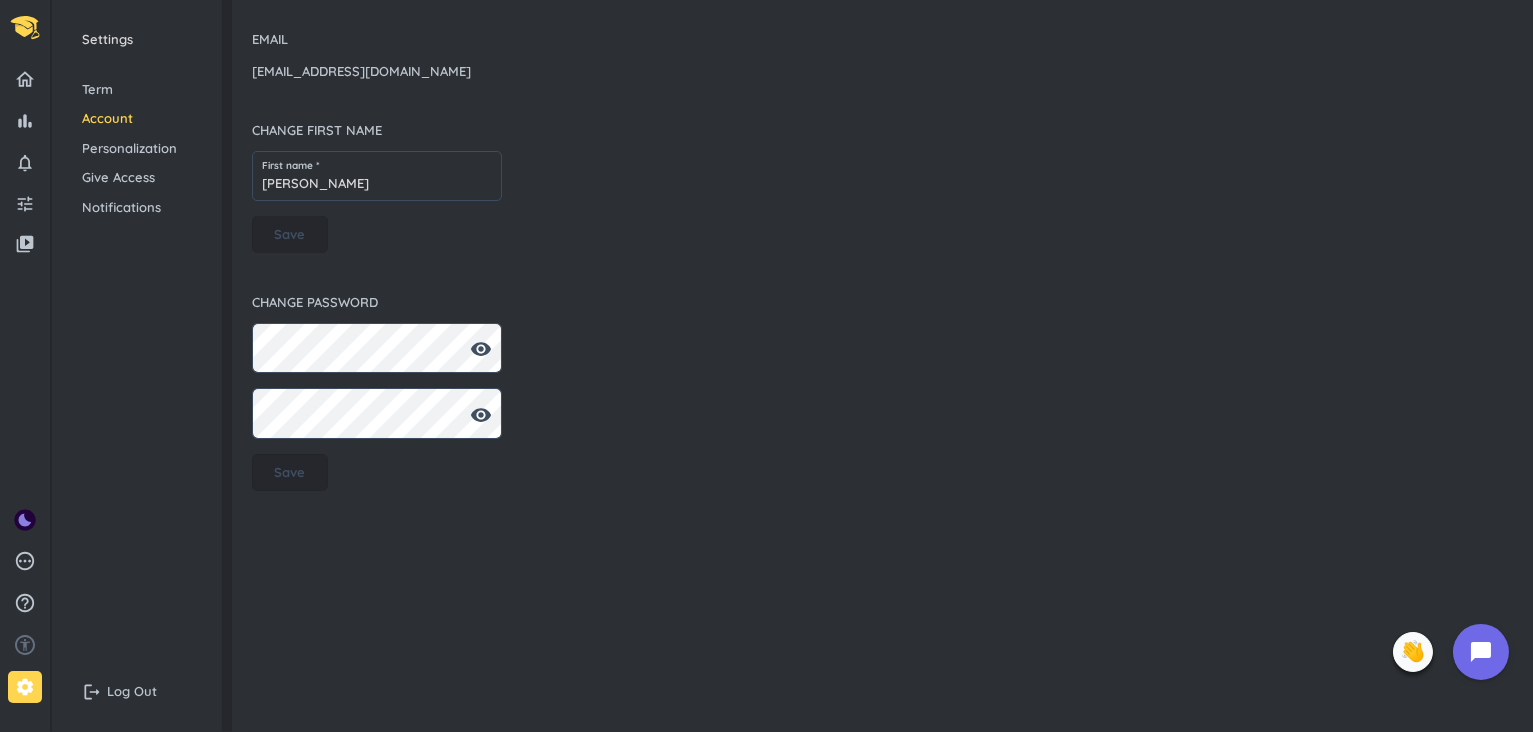 click on "Personalization" at bounding box center (137, 149) 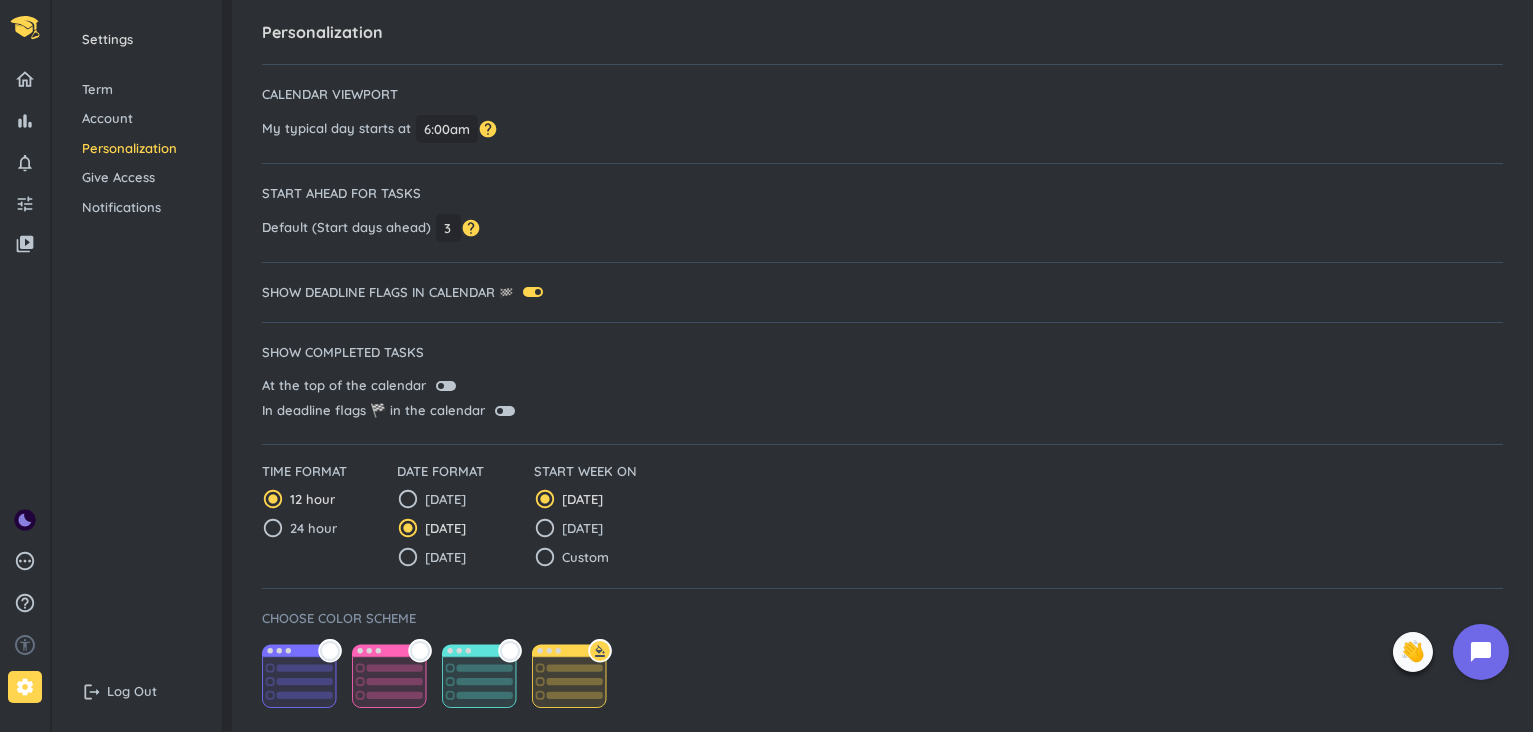 click on "Settings Term Account Personalization Give Access Notifications" at bounding box center (137, 123) 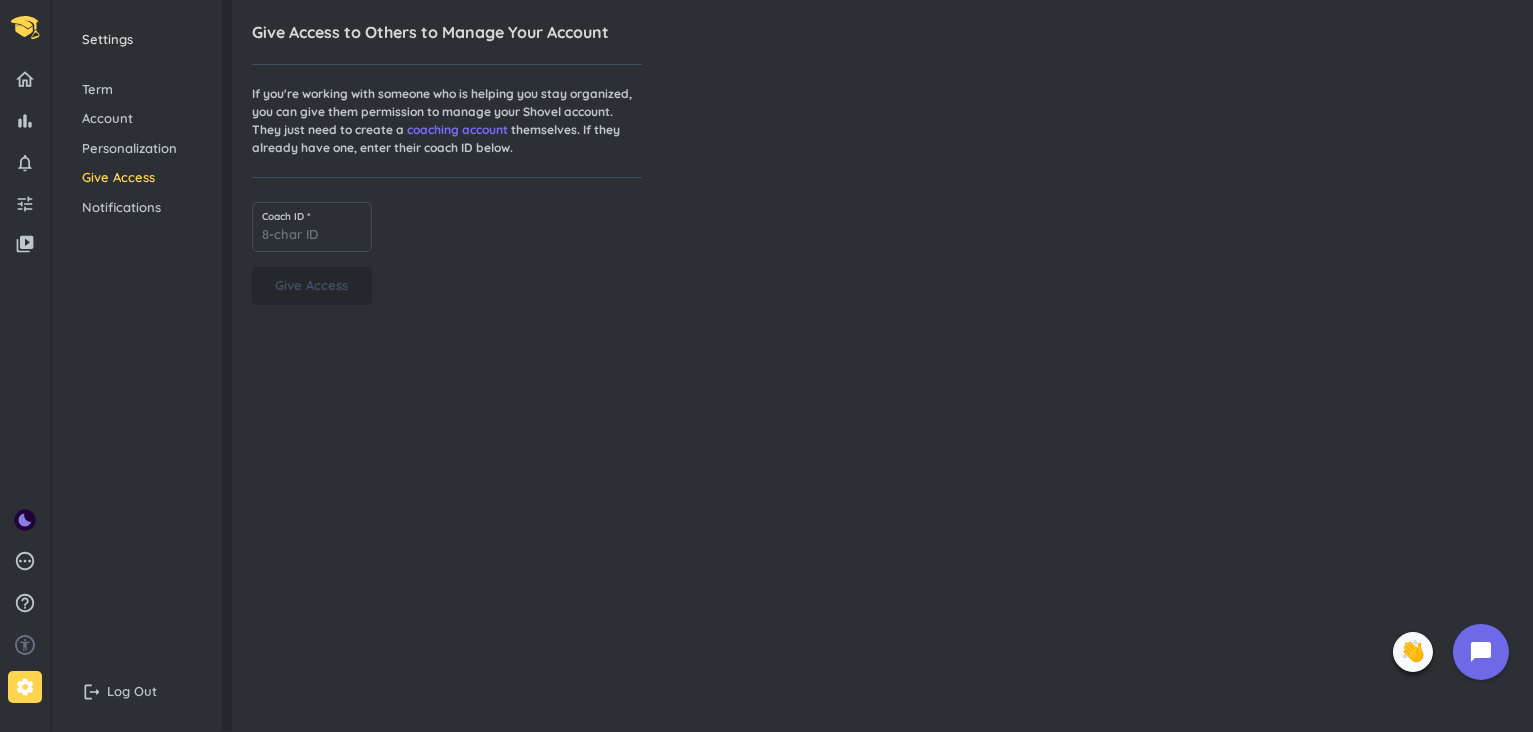 click on "Coach ID * Give Access" at bounding box center [312, 253] 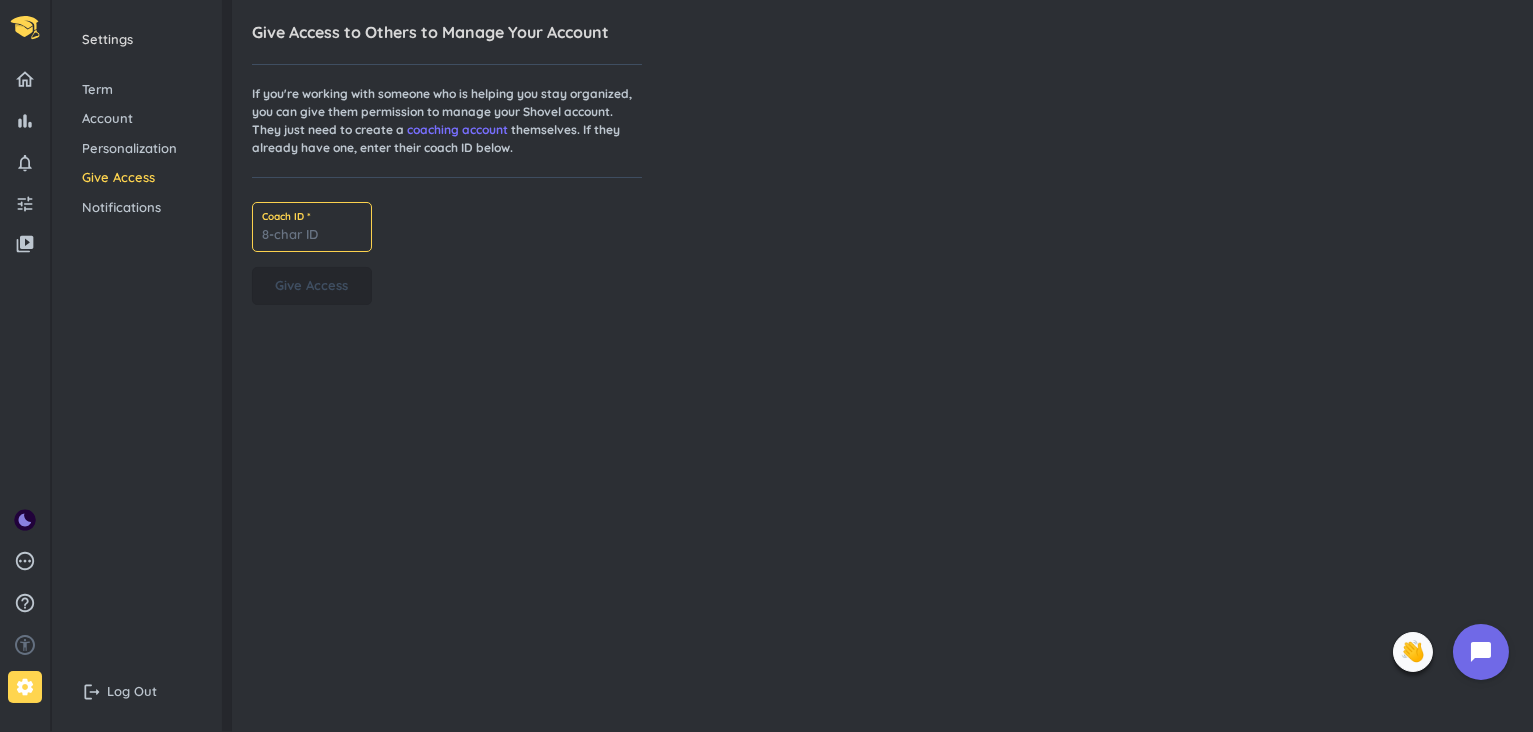 click at bounding box center [312, 227] 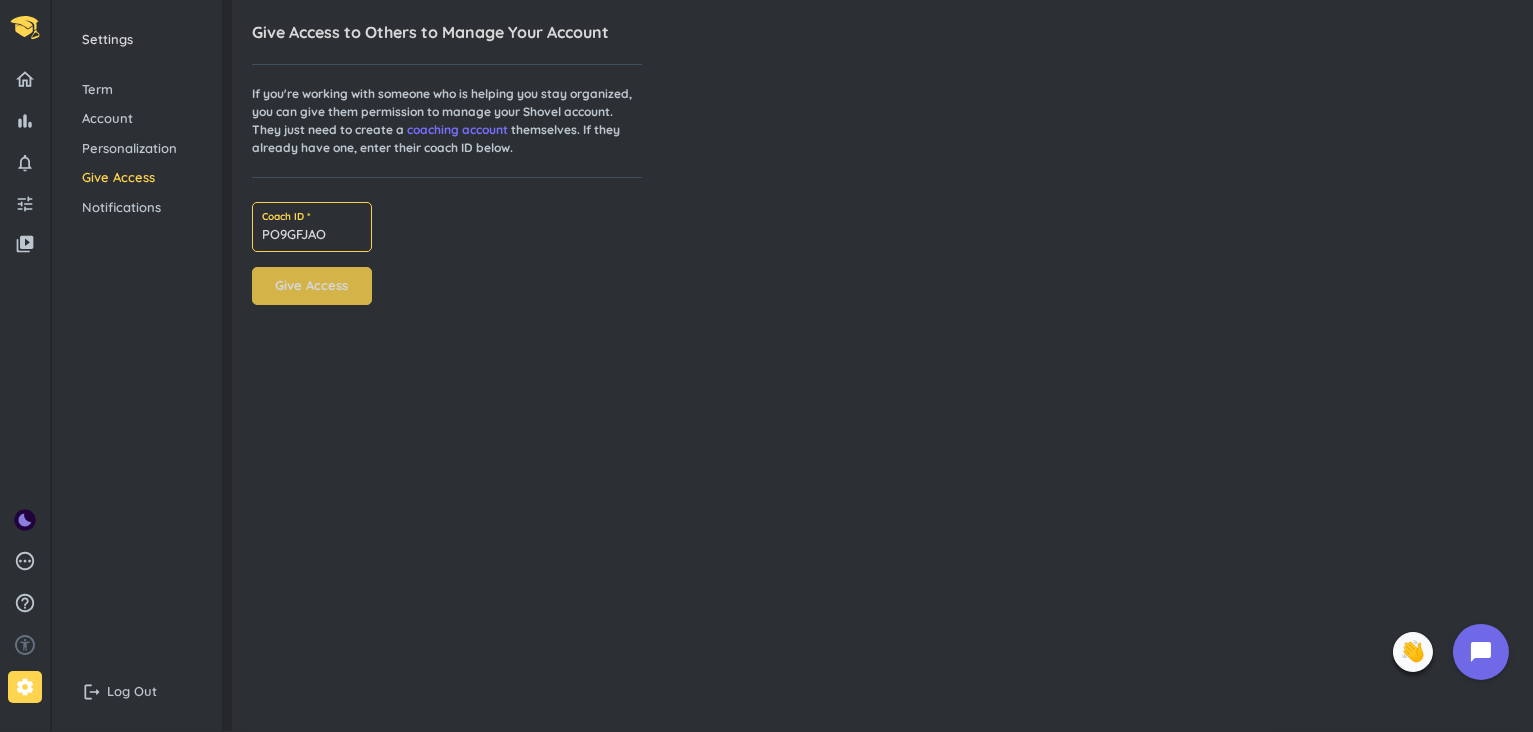 type on "PO9GFJAO" 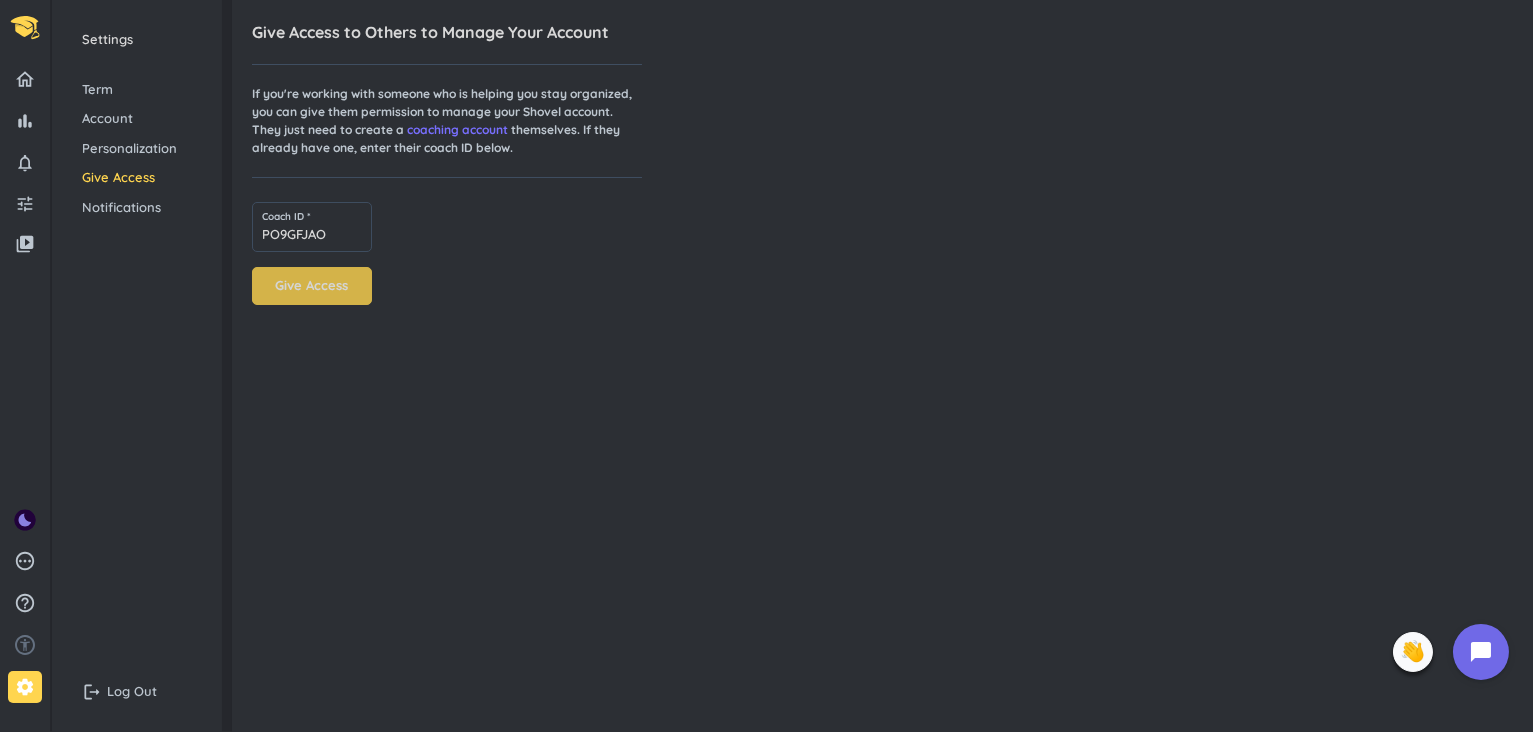 click on "Give Access" at bounding box center (312, 286) 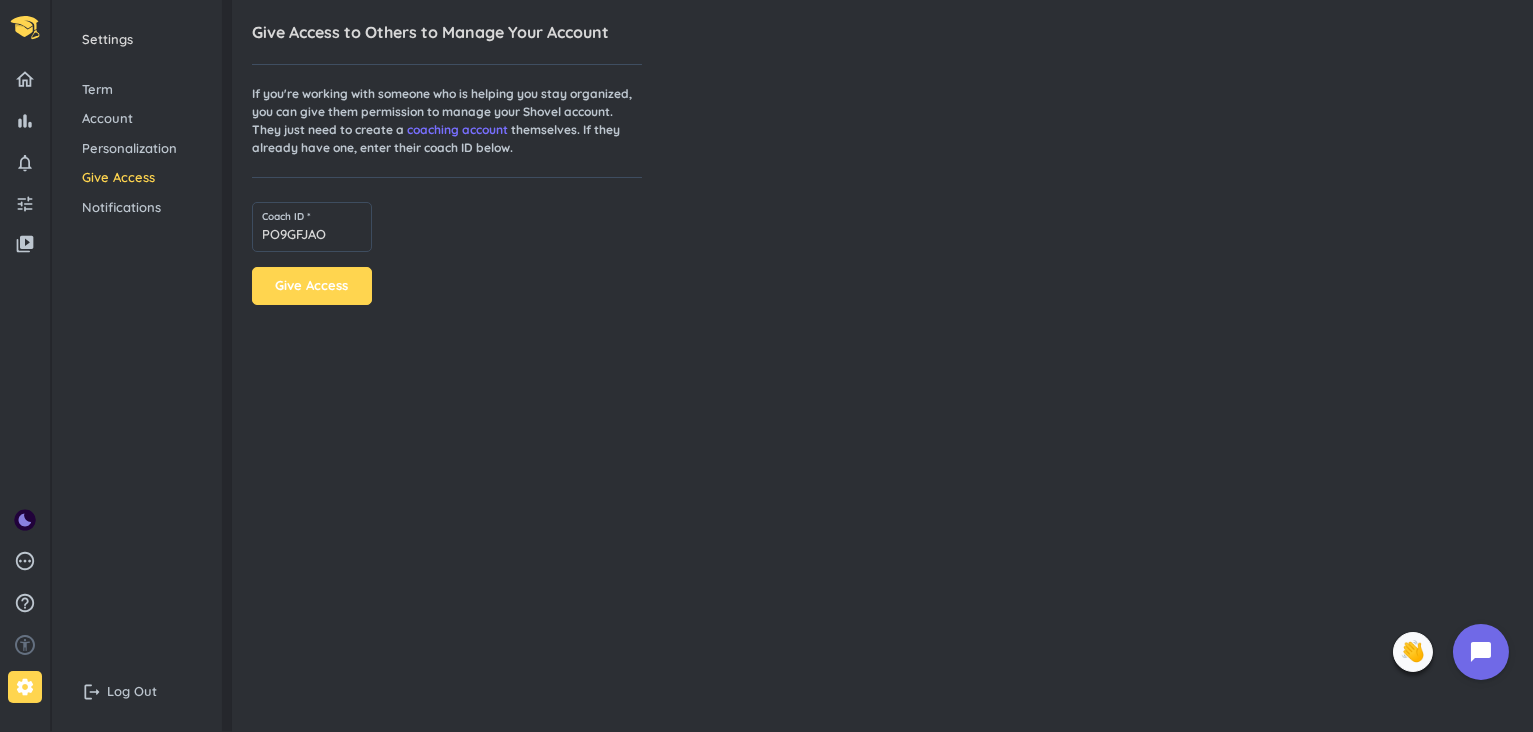 type 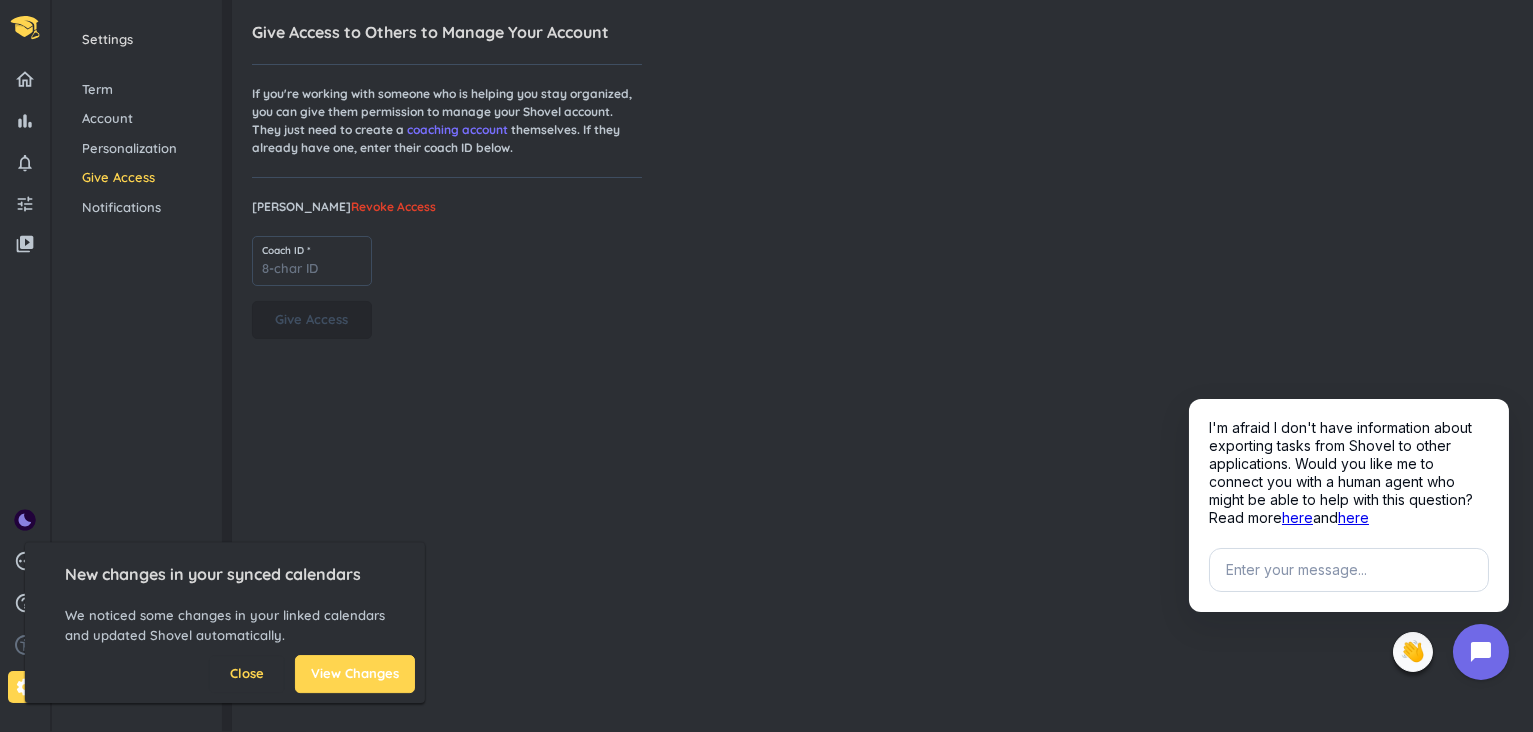 drag, startPoint x: 916, startPoint y: 296, endPoint x: 556, endPoint y: 203, distance: 371.8185 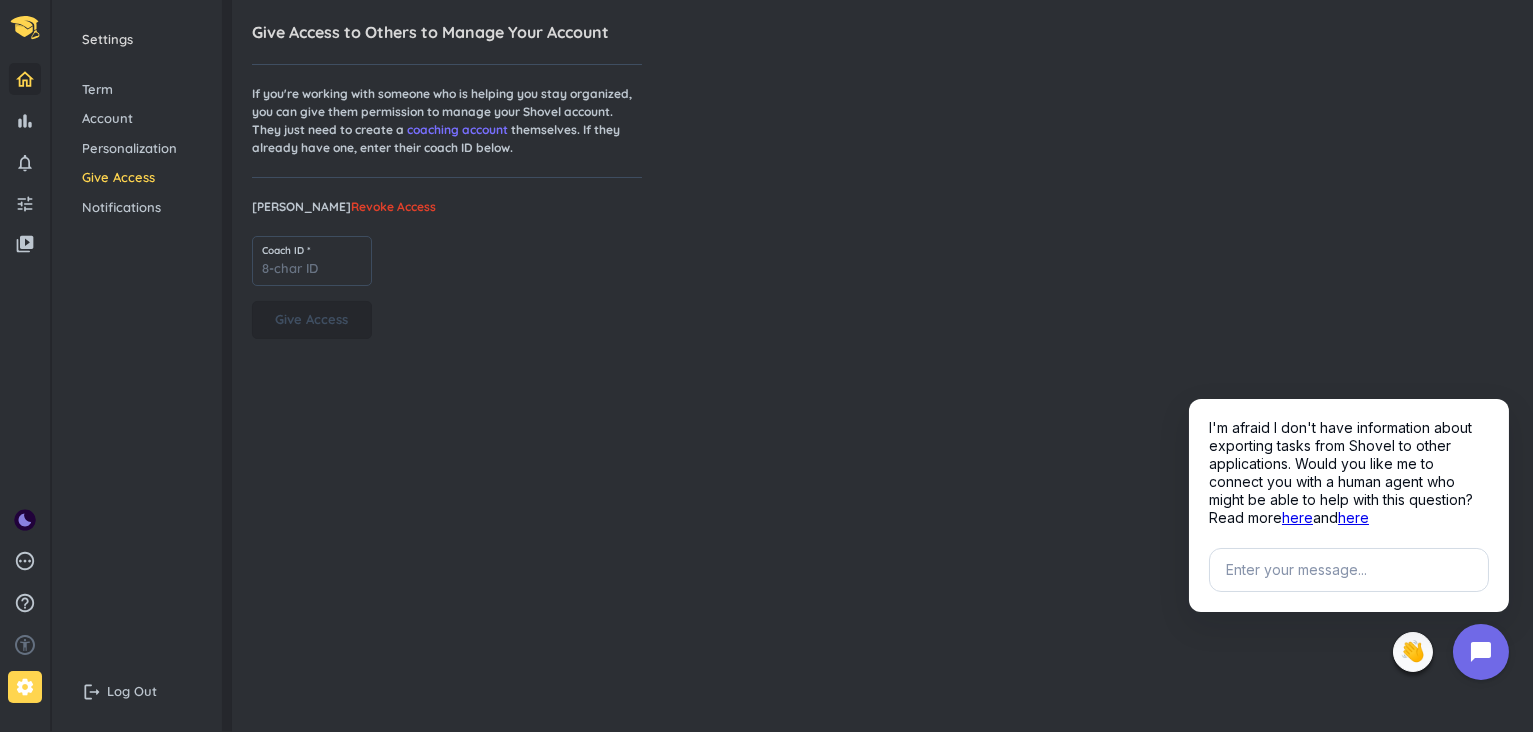 click 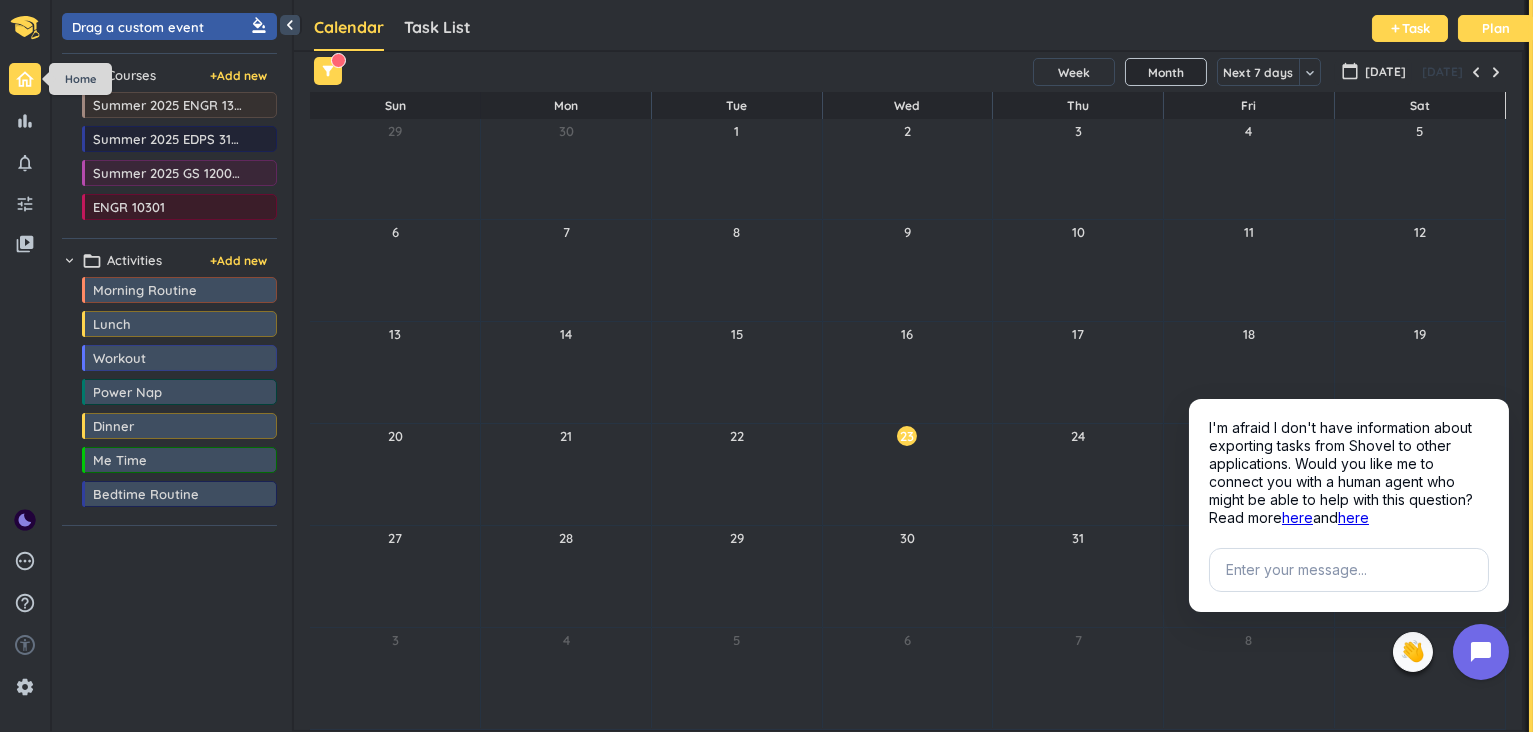scroll, scrollTop: 8, scrollLeft: 9, axis: both 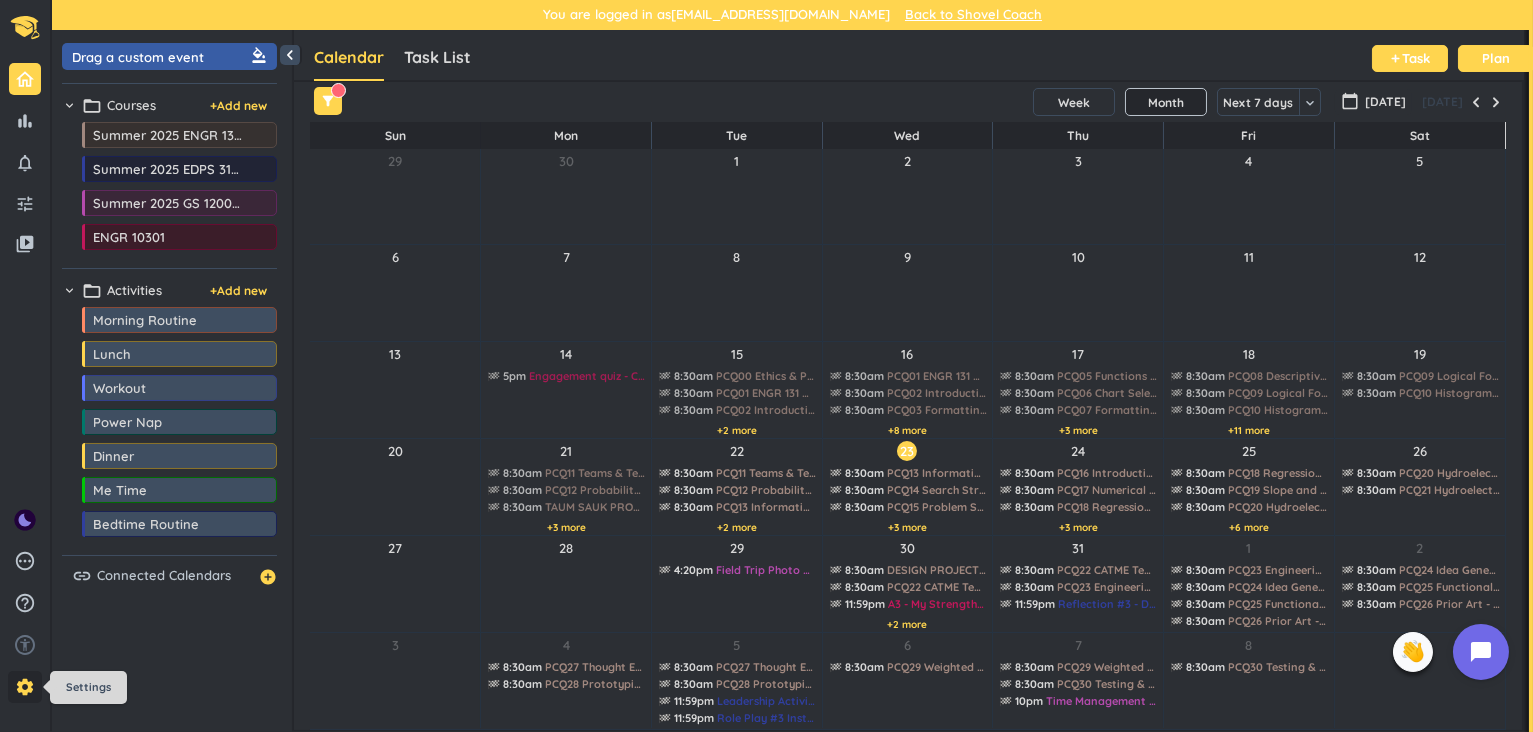 click on "settings" at bounding box center (25, 687) 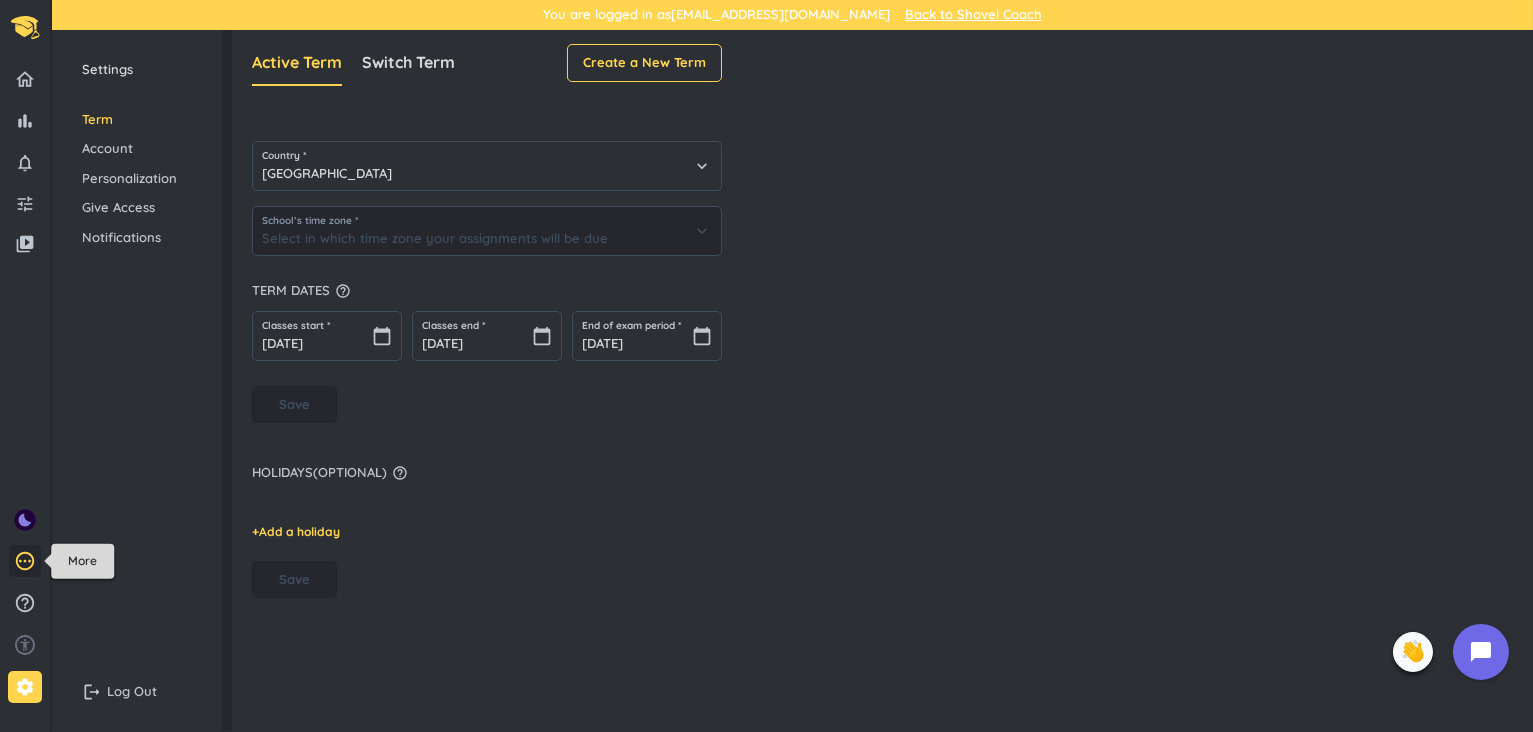 type on "(GMT-04:00) Eastern Time" 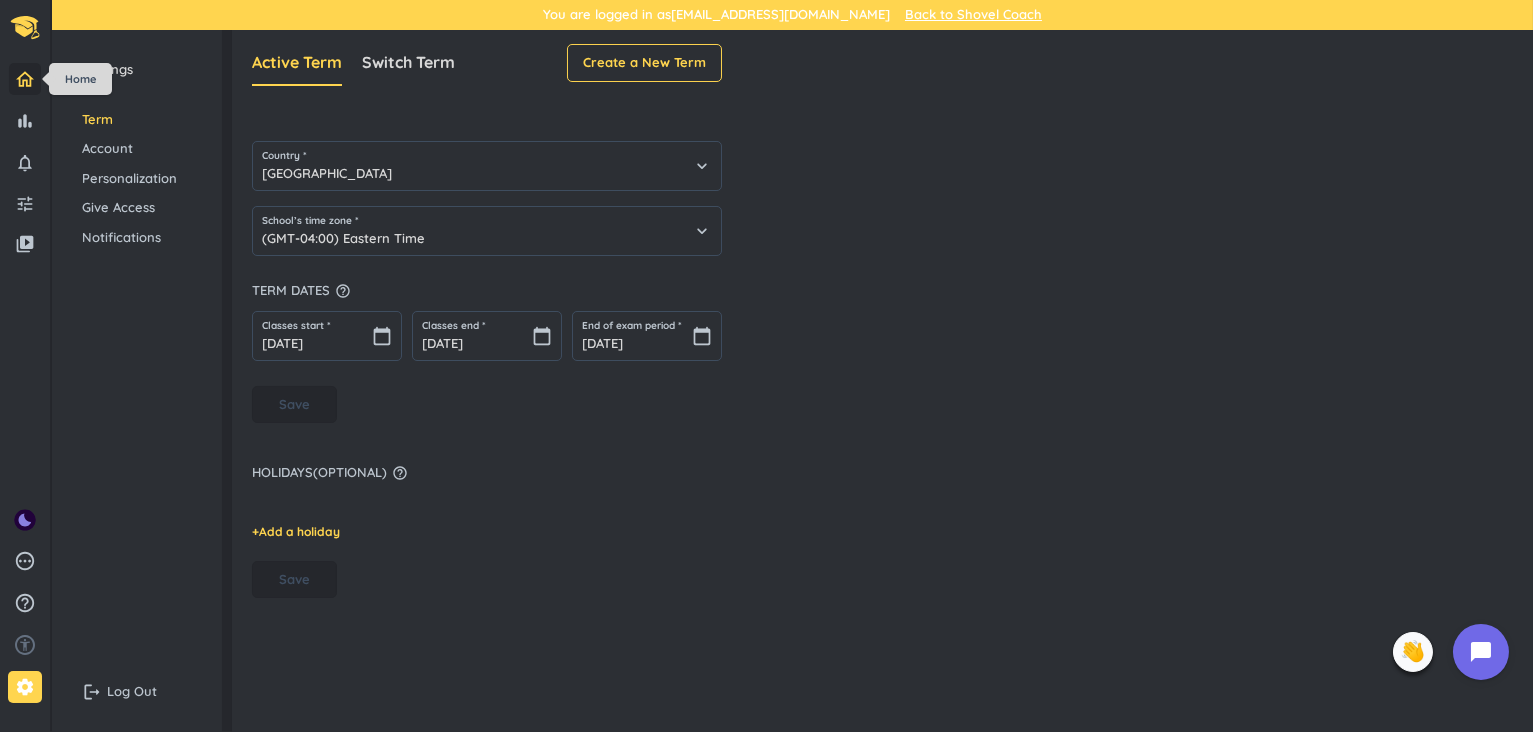 click at bounding box center (25, 79) 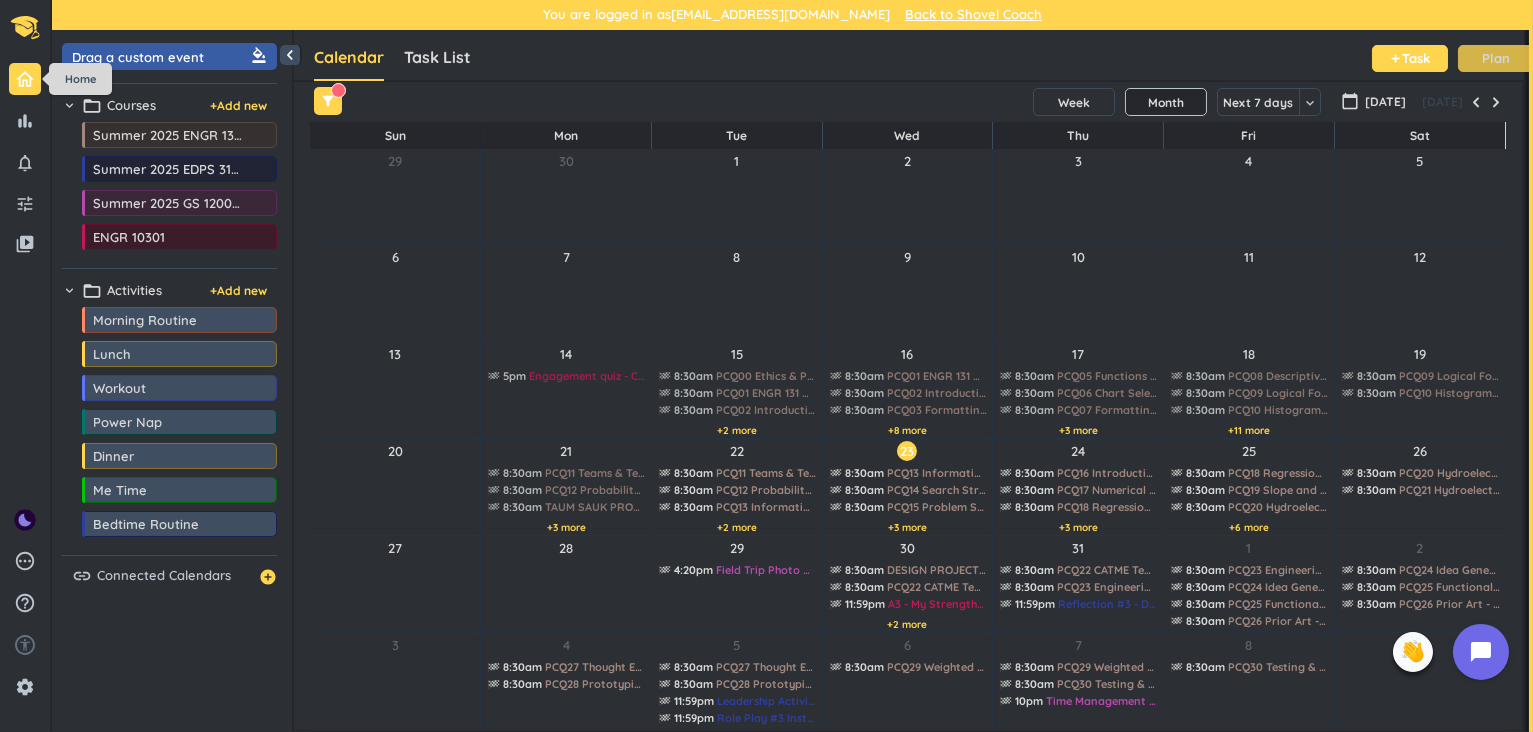 scroll, scrollTop: 8, scrollLeft: 9, axis: both 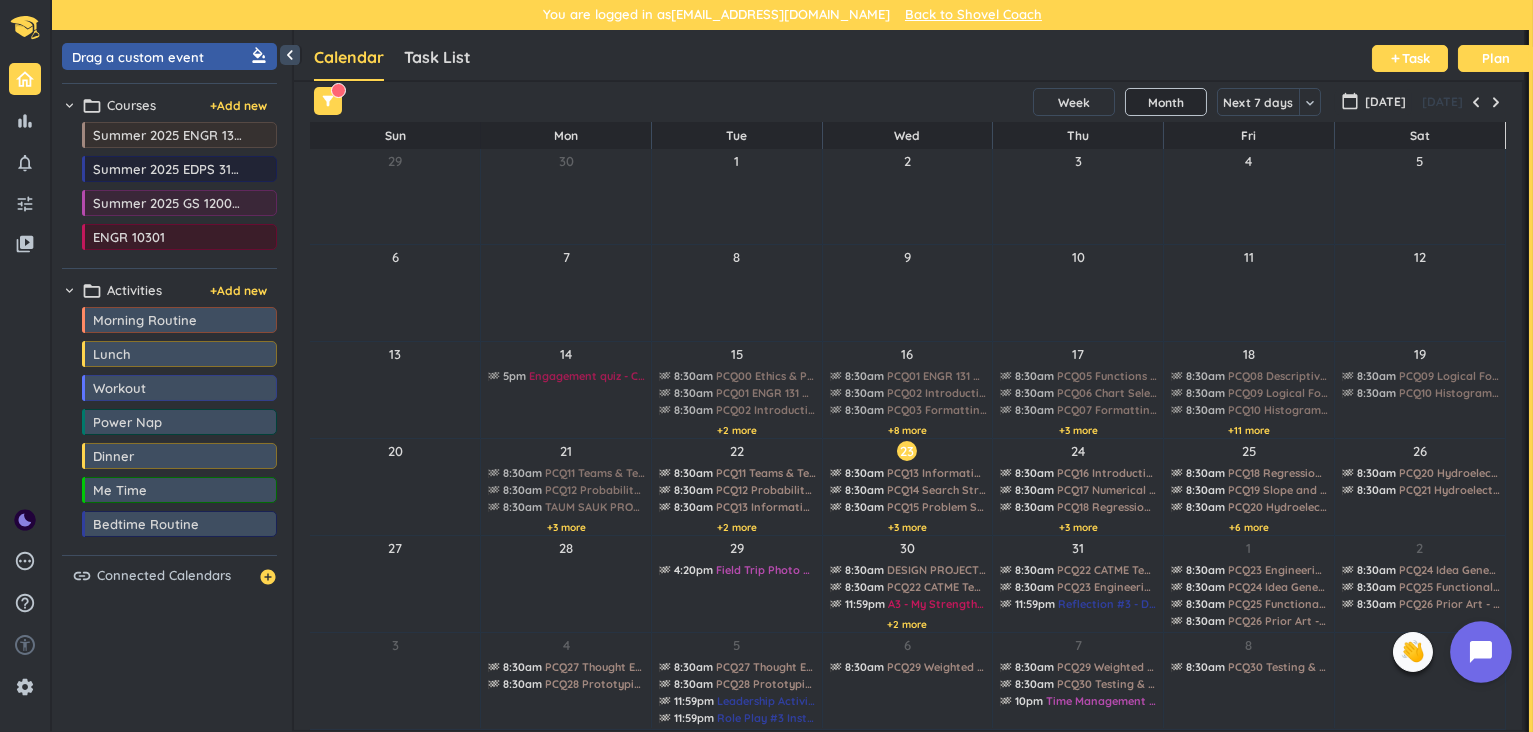 click 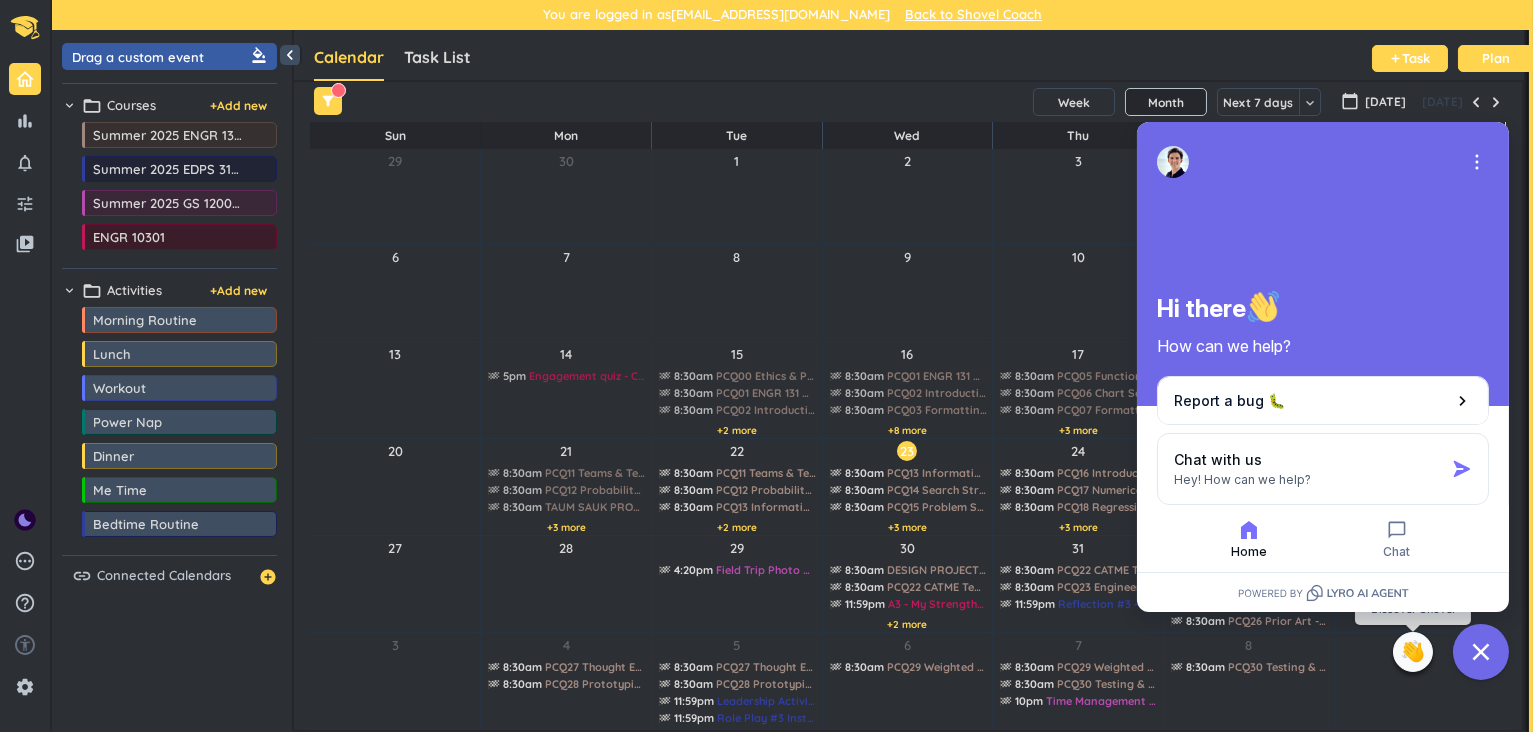 click on "👋" at bounding box center [1413, 652] 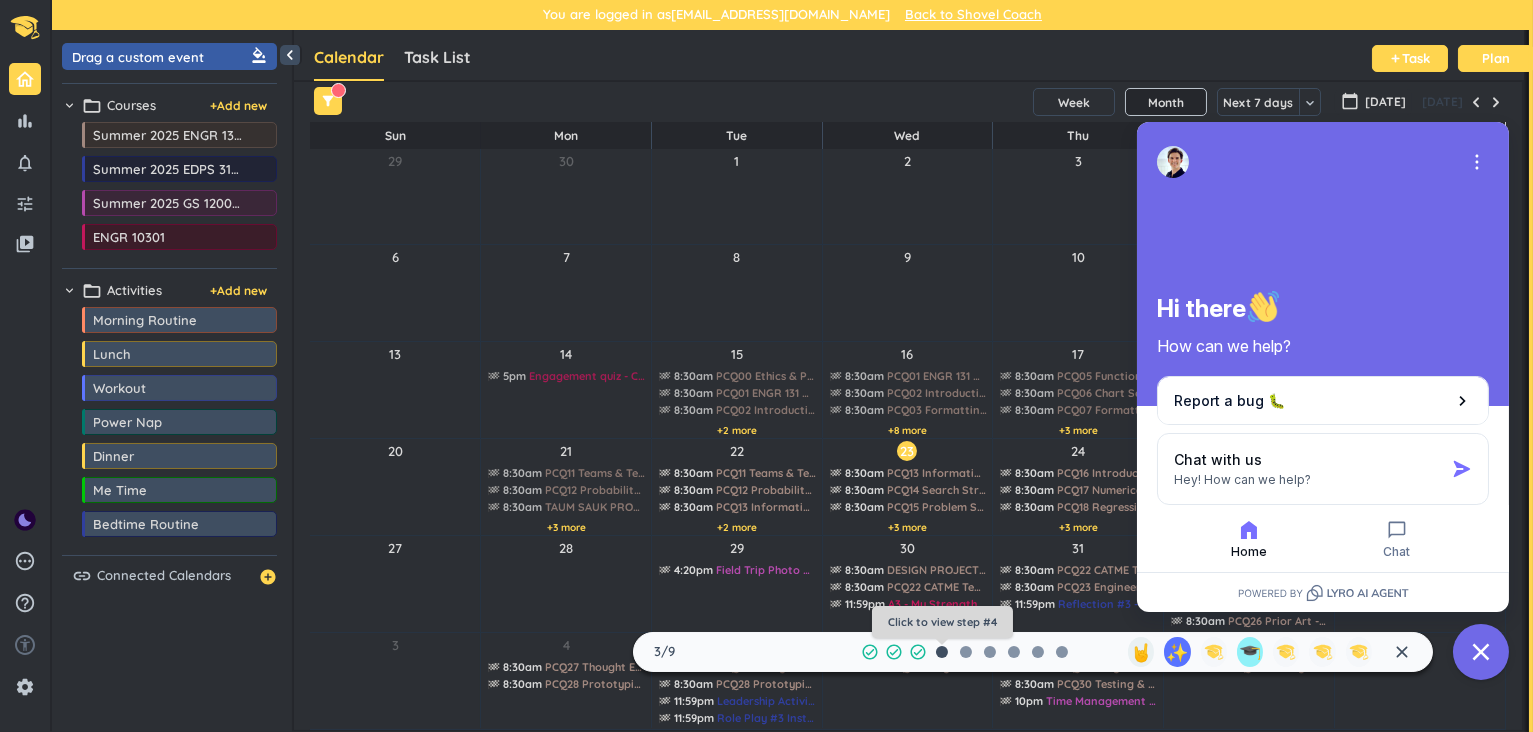 click at bounding box center (942, 652) 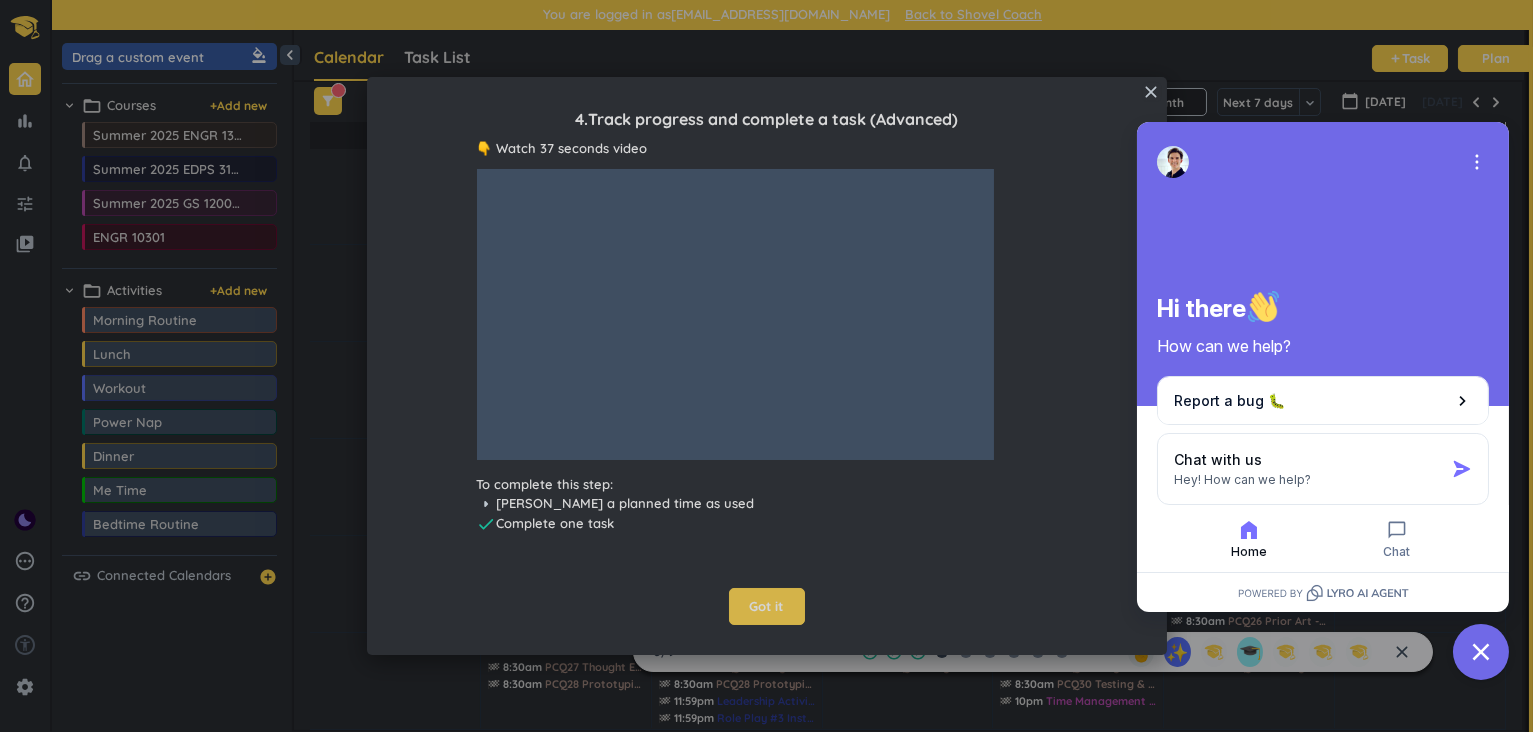 click on "Got it" at bounding box center (767, 607) 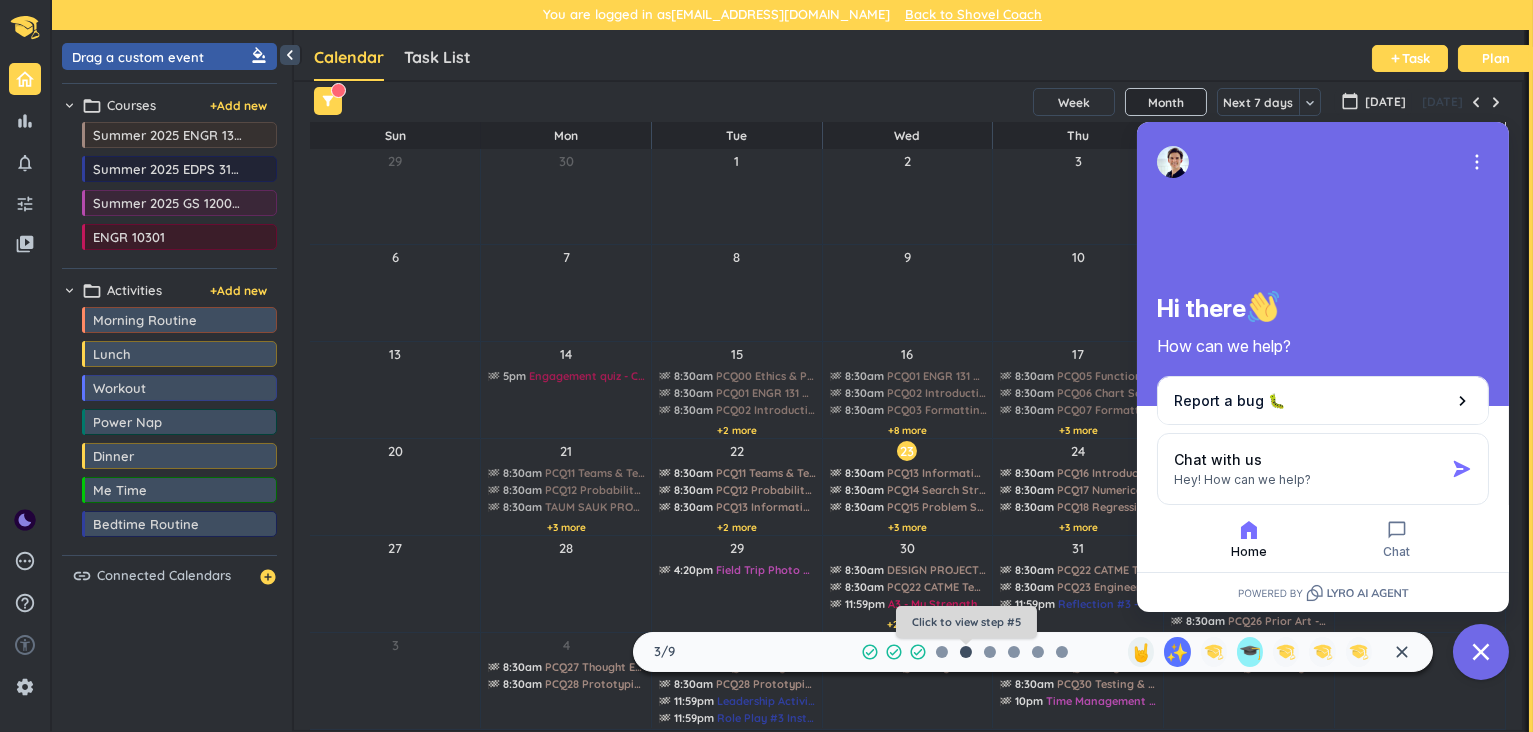 click at bounding box center [966, 652] 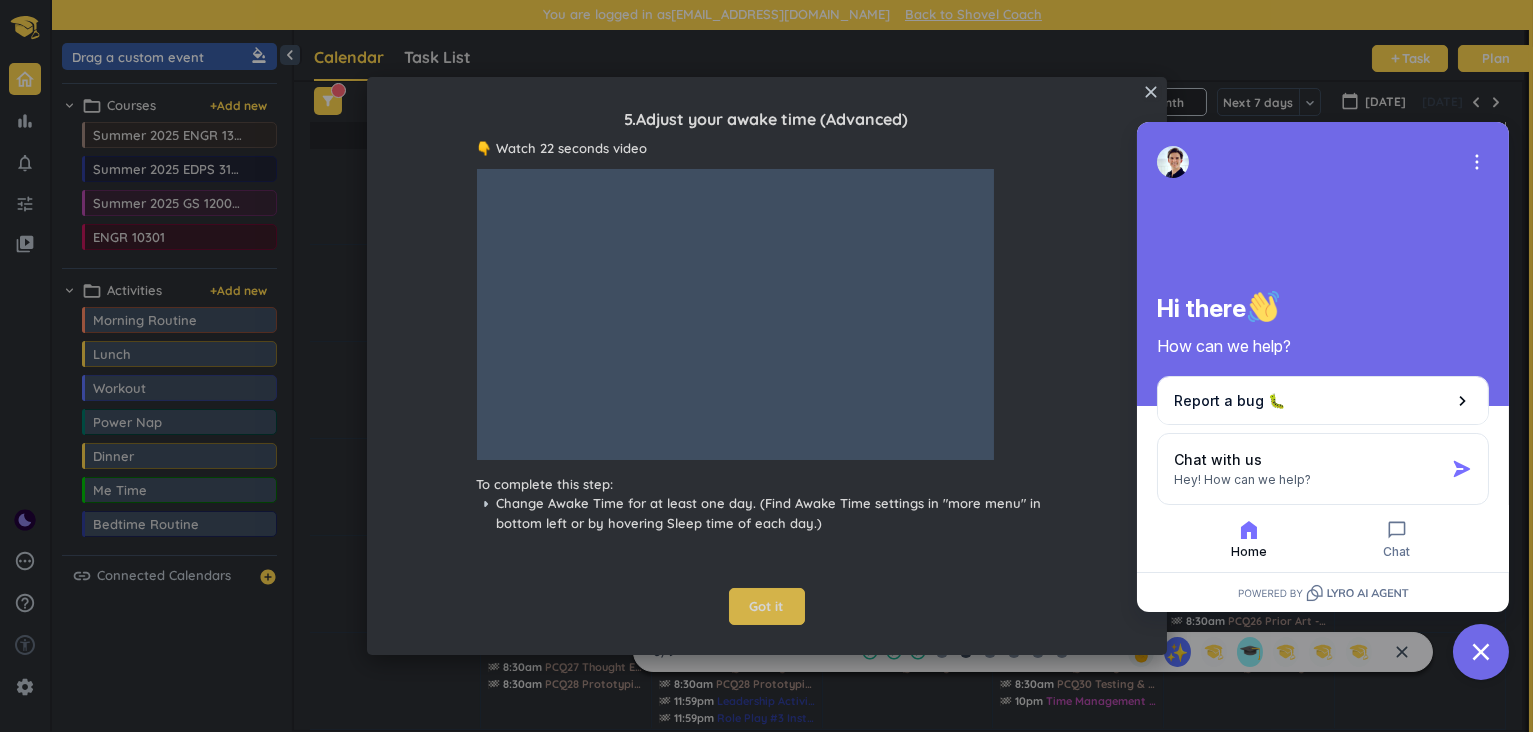 click on "Got it" at bounding box center (767, 607) 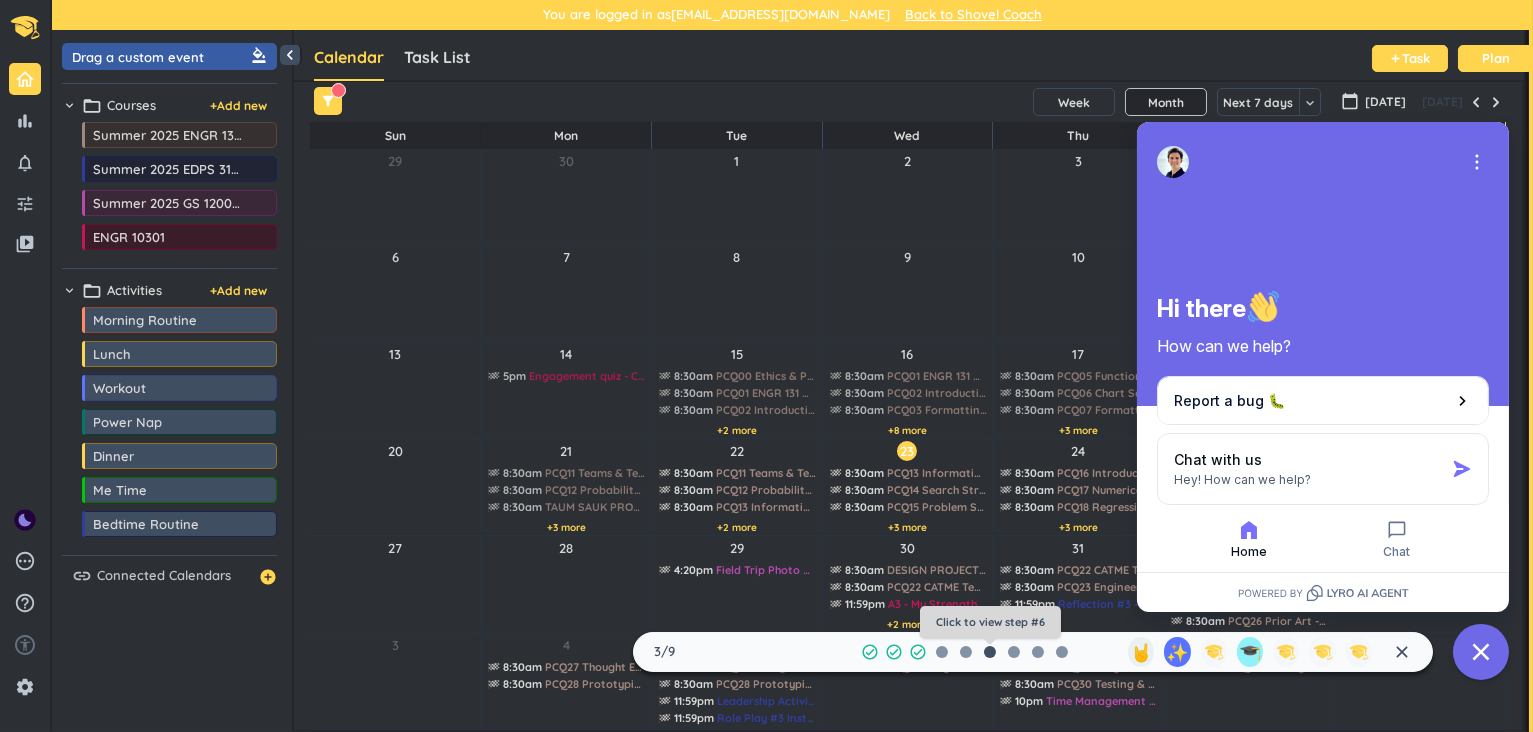 click at bounding box center [990, 652] 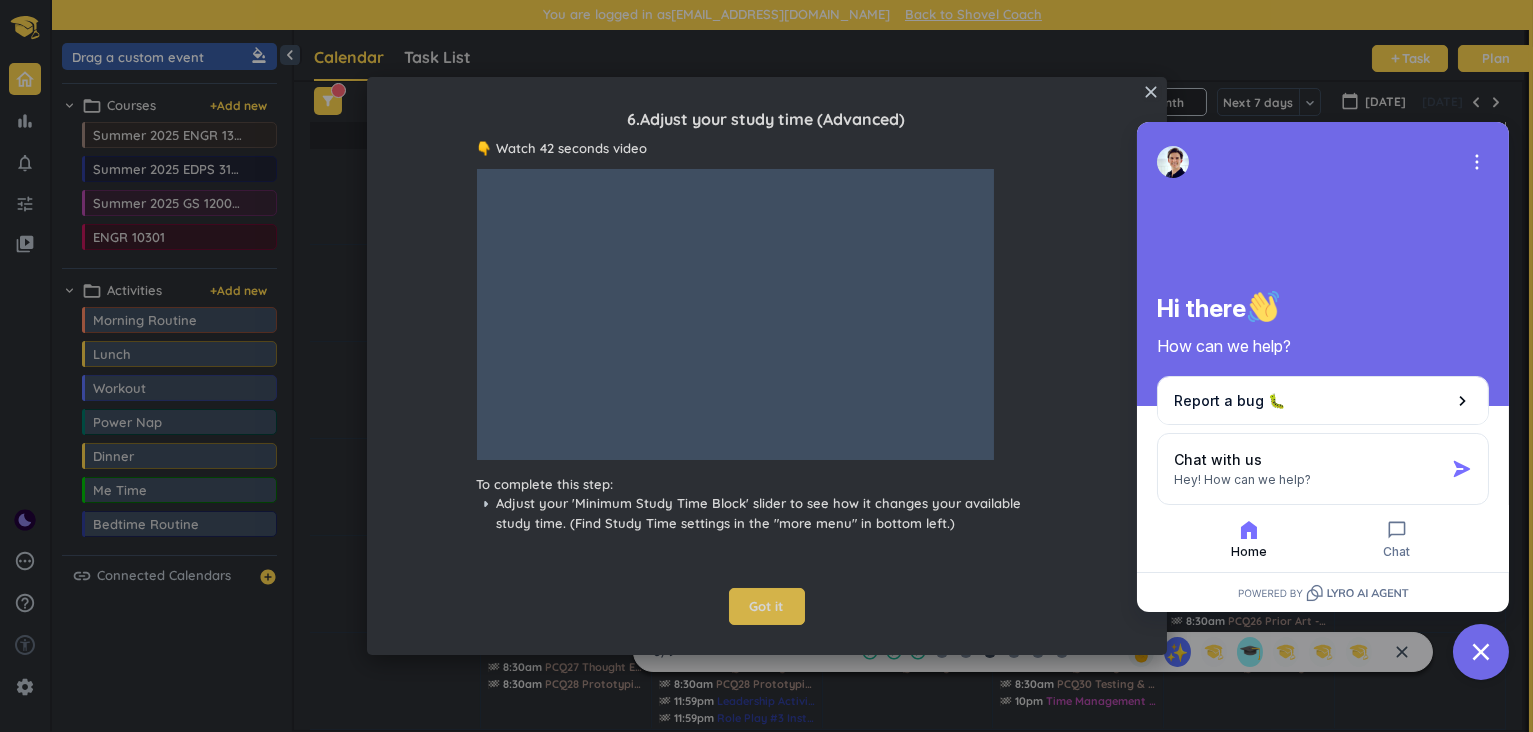 click on "Got it" at bounding box center (767, 607) 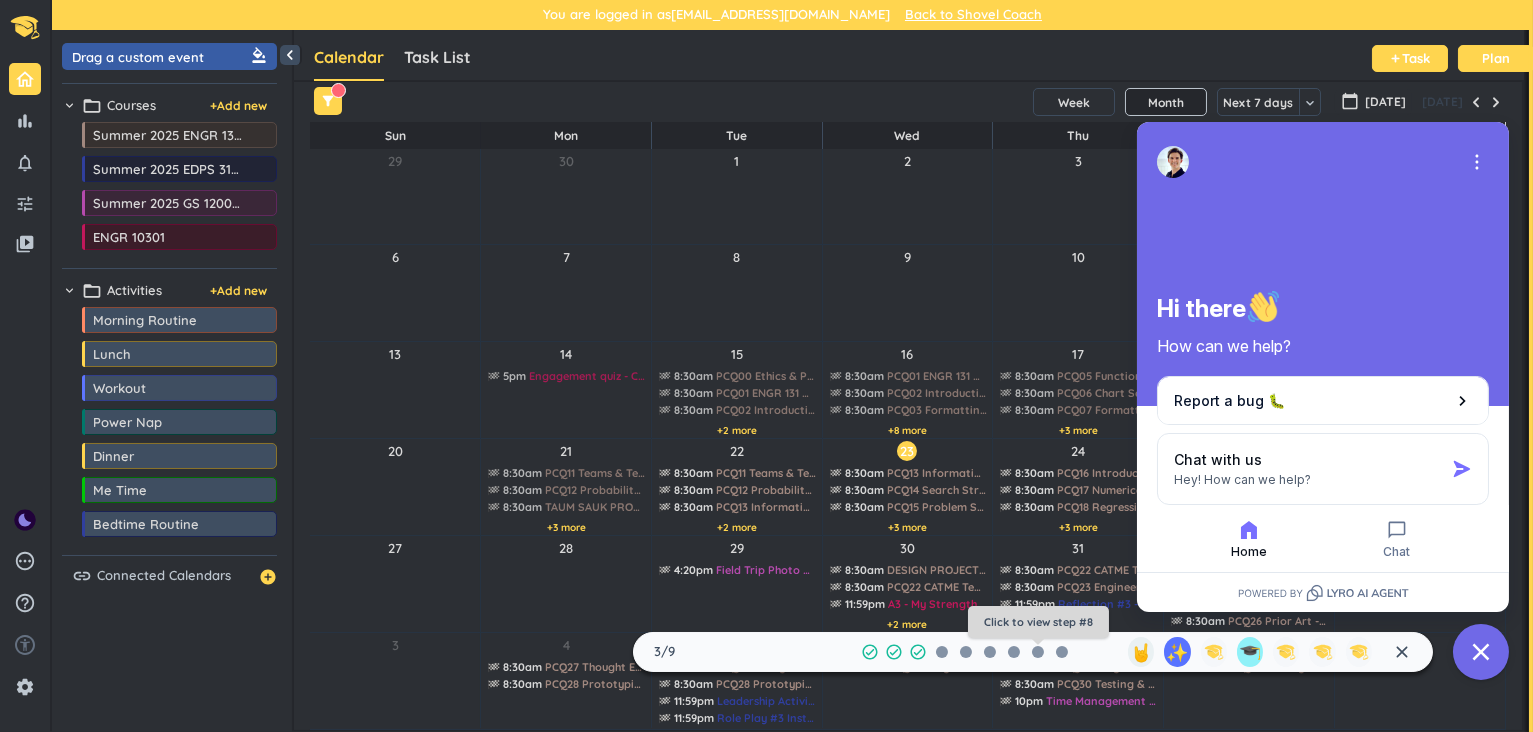 click at bounding box center (1038, 652) 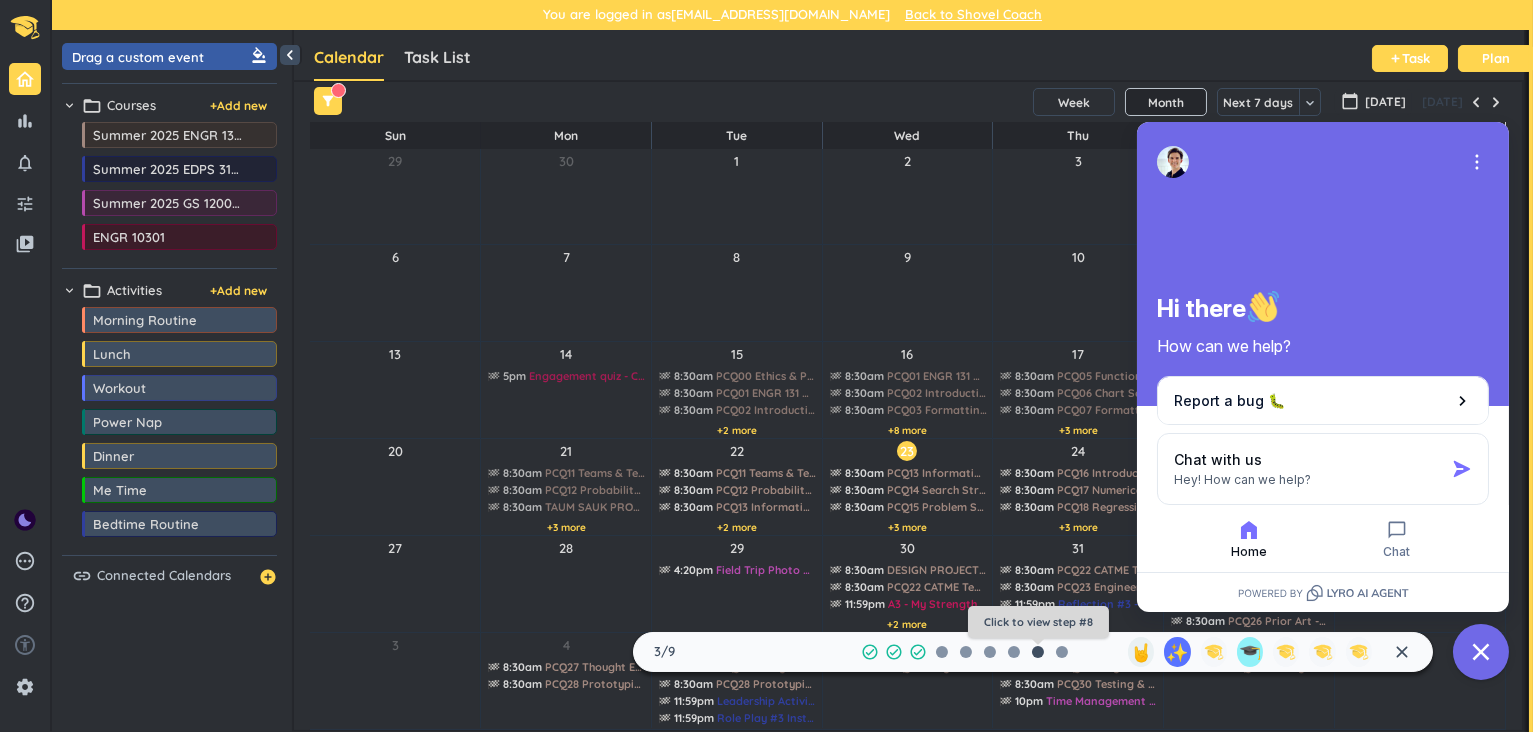 click at bounding box center (1038, 652) 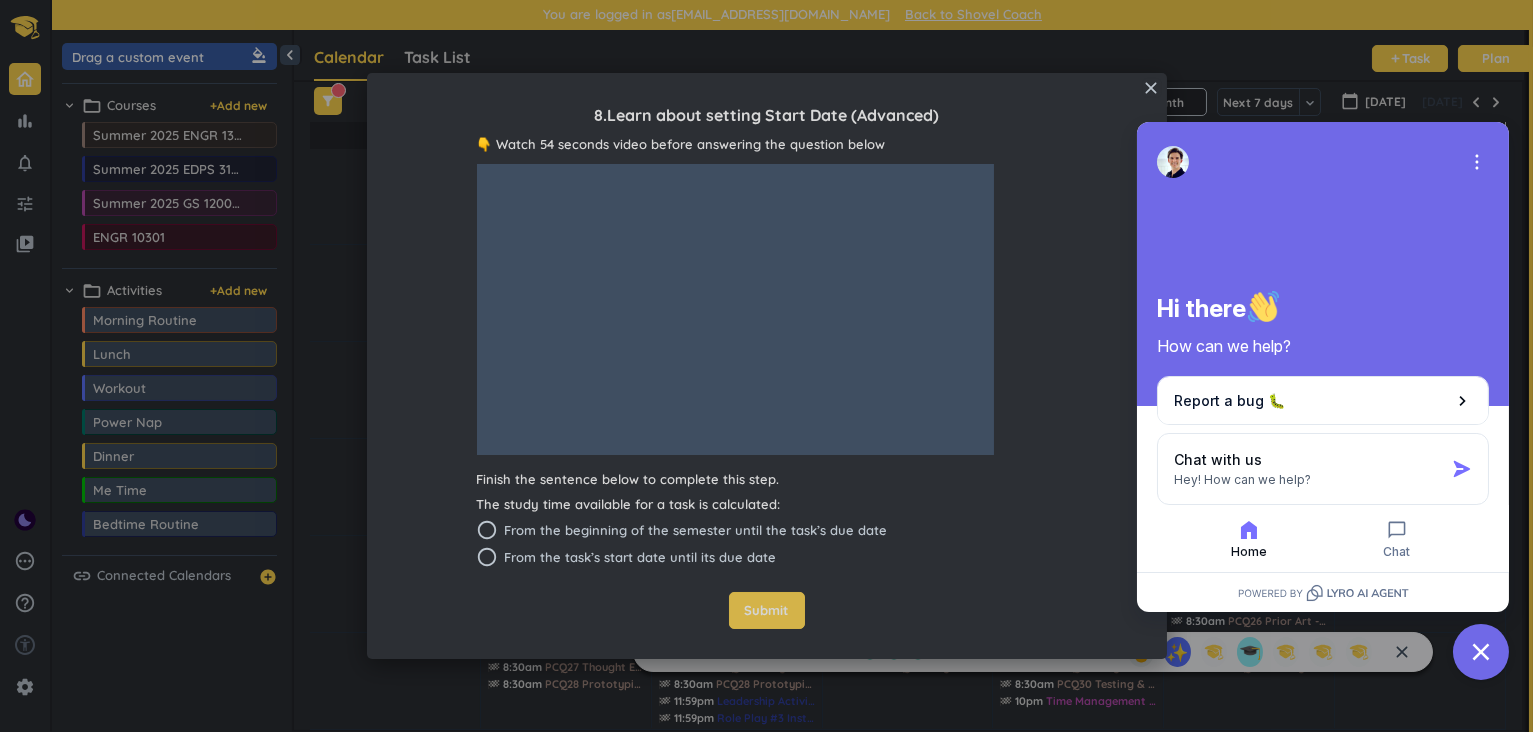 click on "Submit" at bounding box center (767, 611) 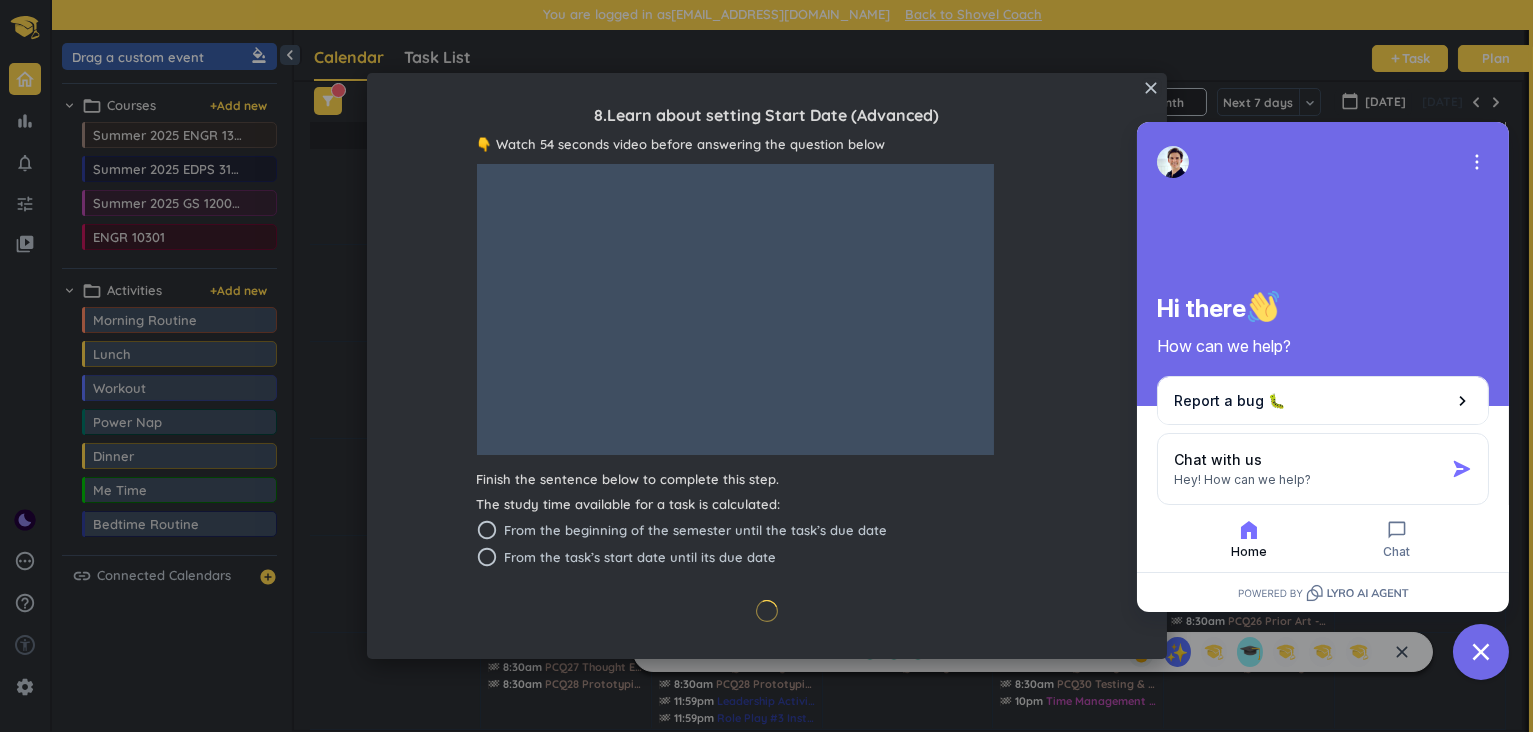 click 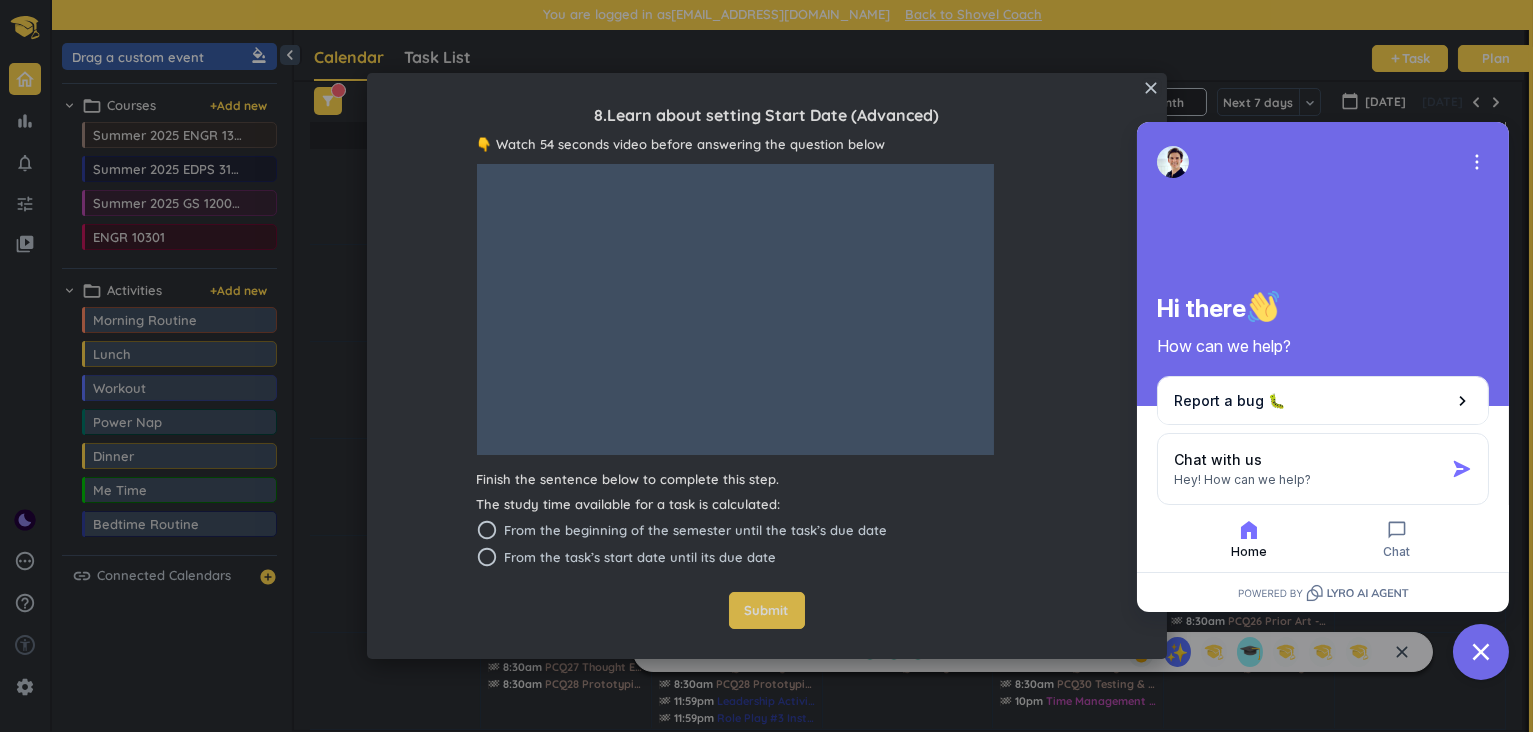 click on "Submit" at bounding box center [767, 611] 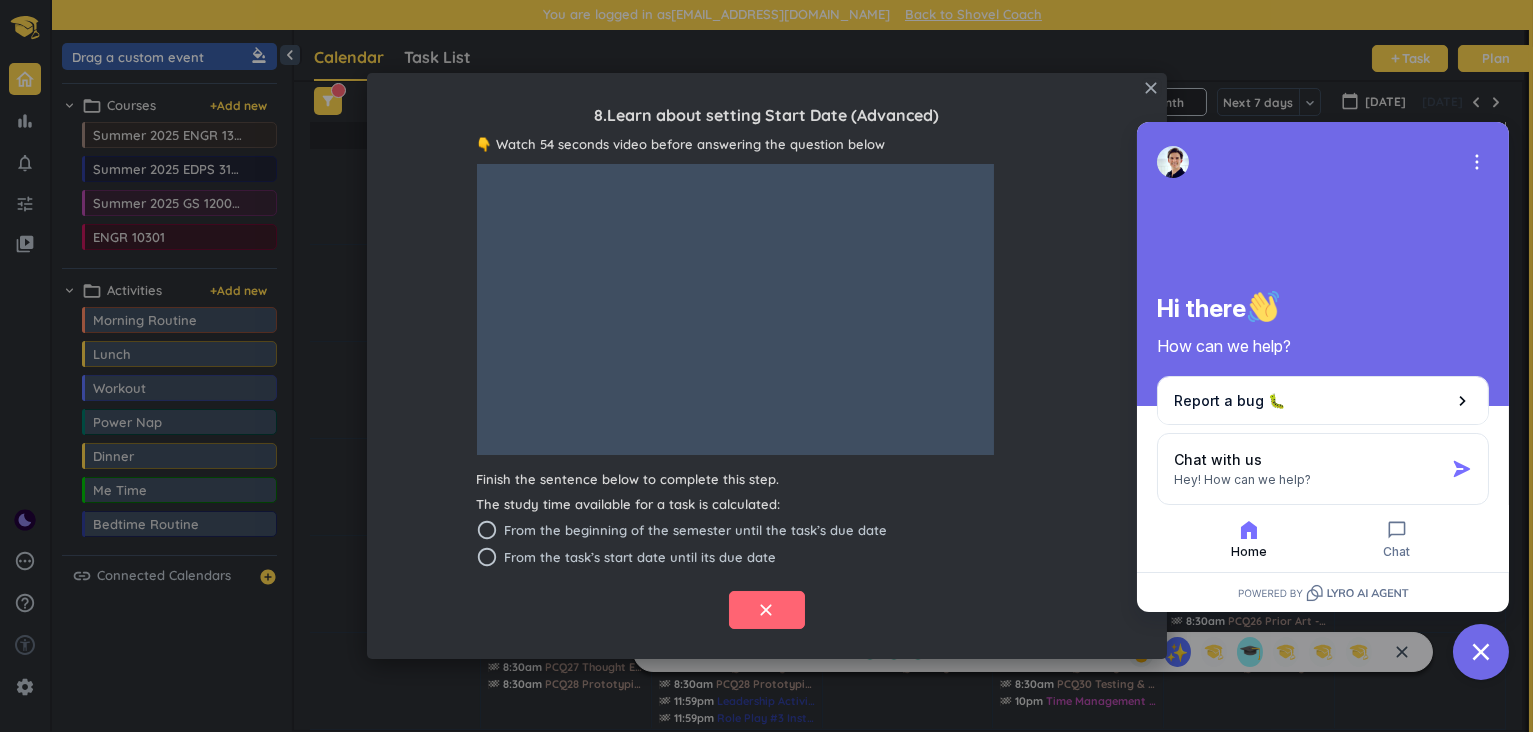 click on "close" at bounding box center (1152, 88) 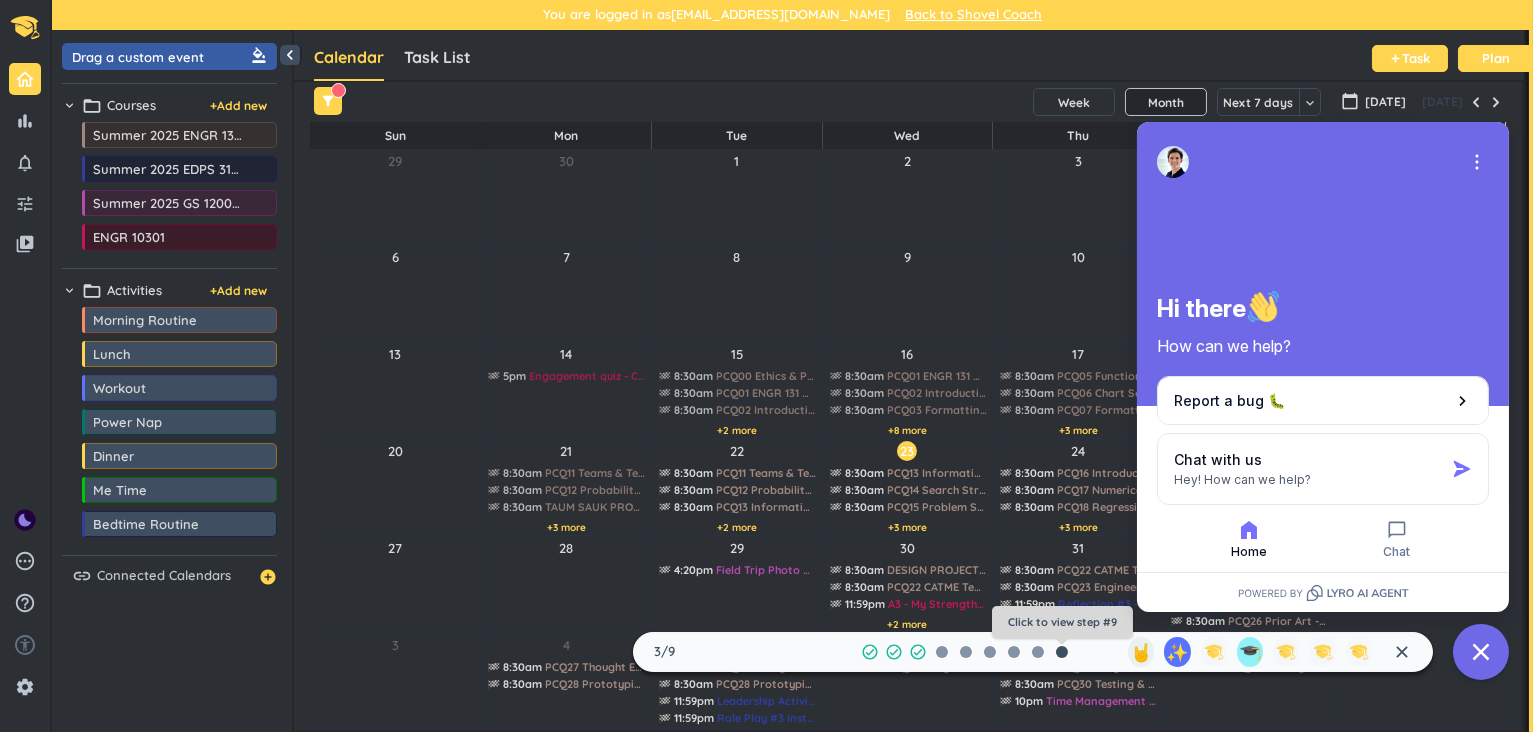 click at bounding box center (1062, 652) 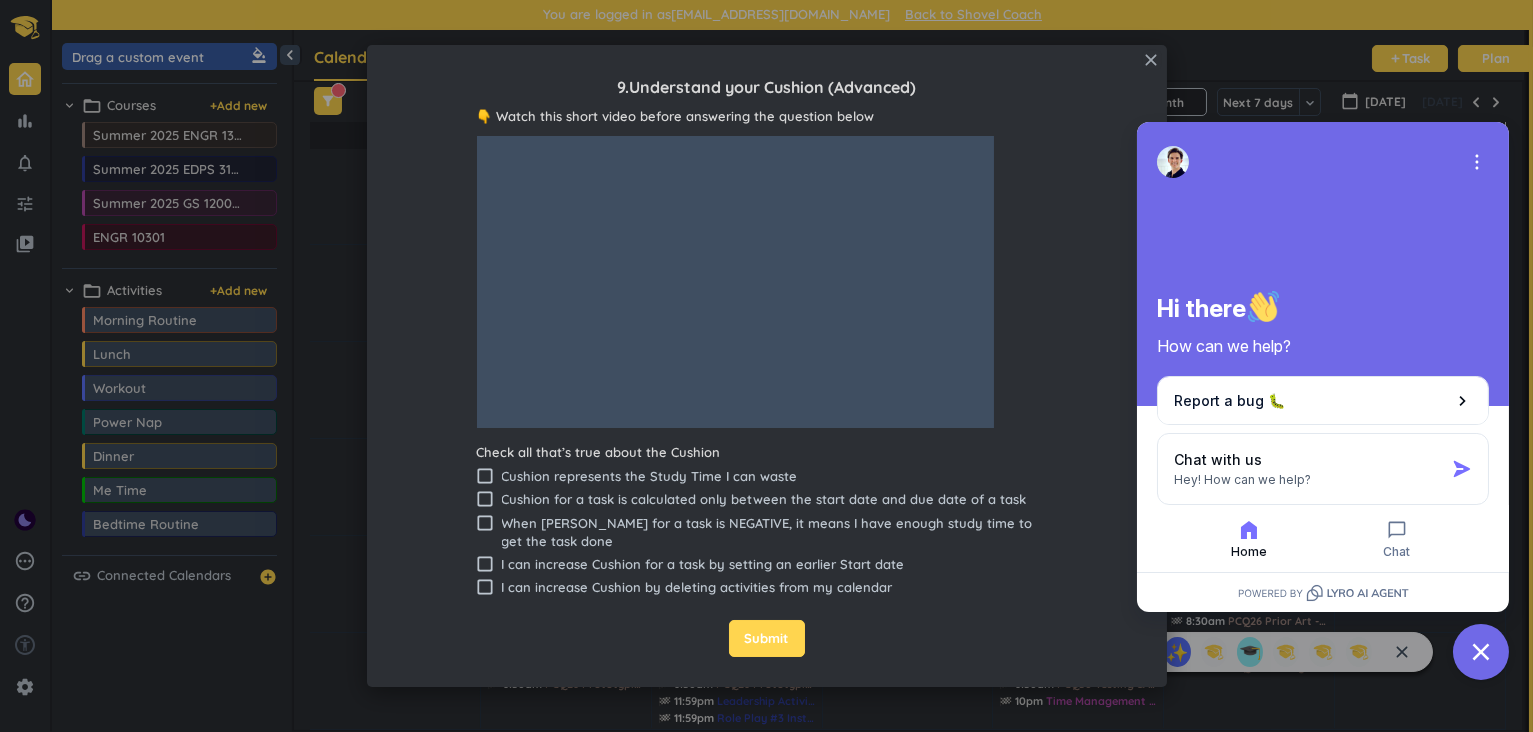 click on "close" at bounding box center [1152, 60] 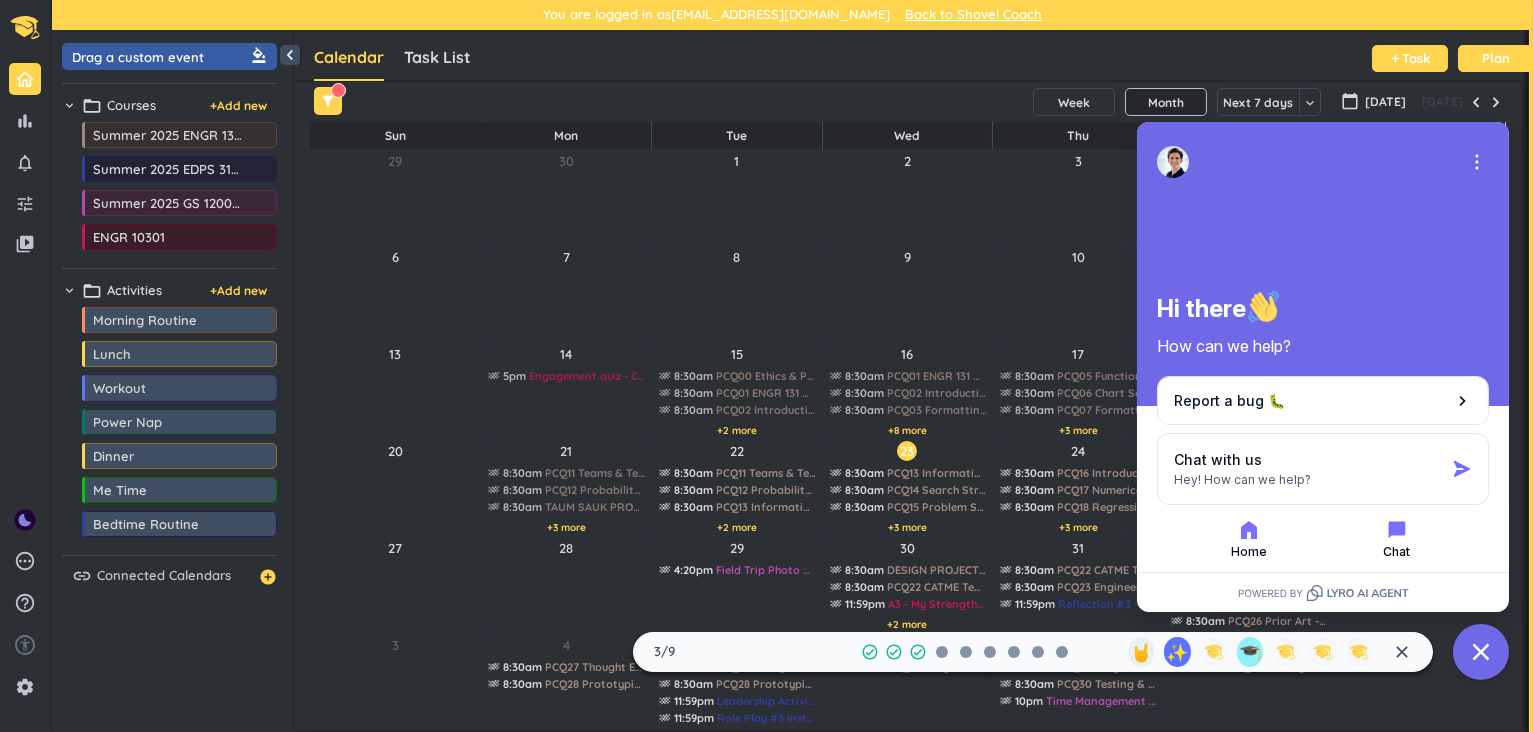 click 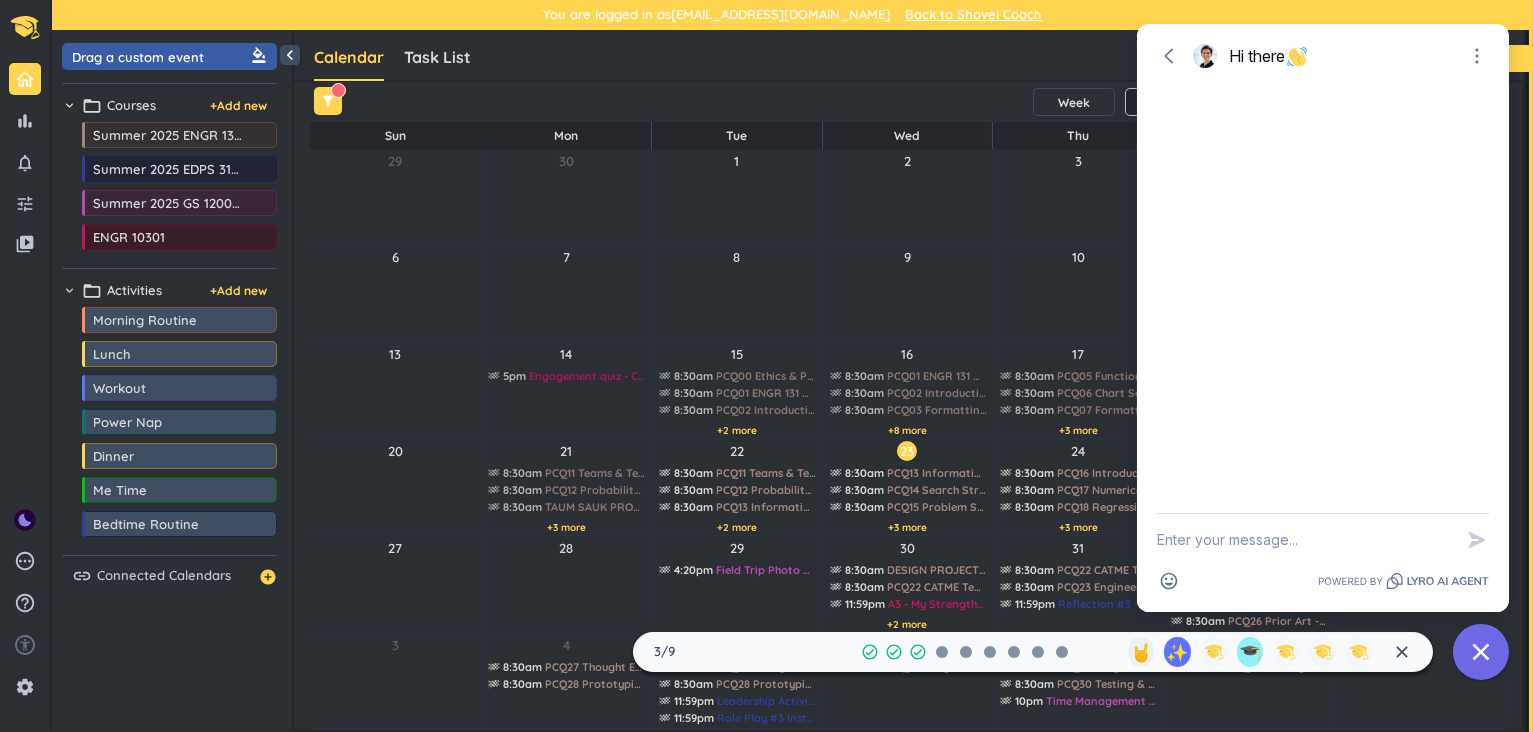 click at bounding box center [1305, 540] 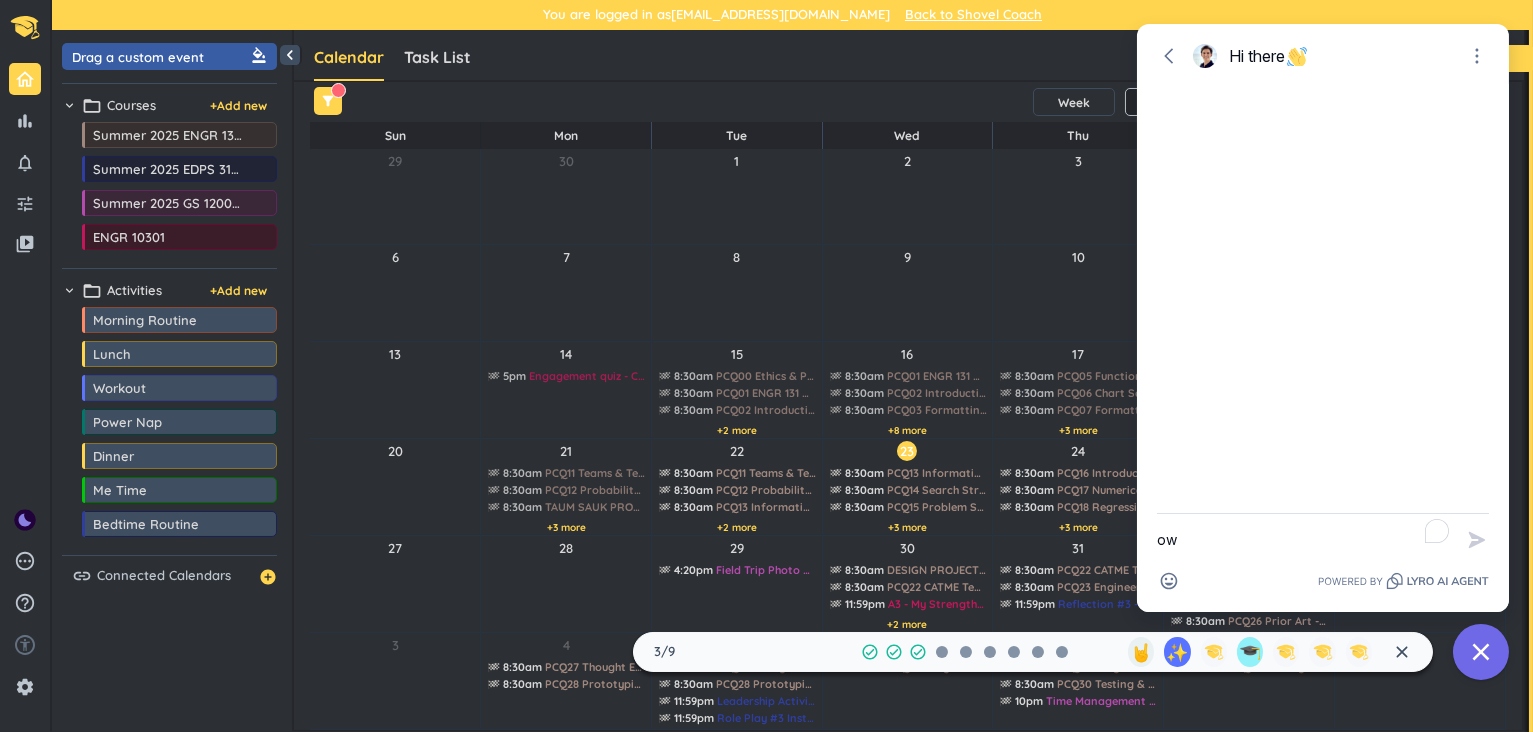 type on "ow" 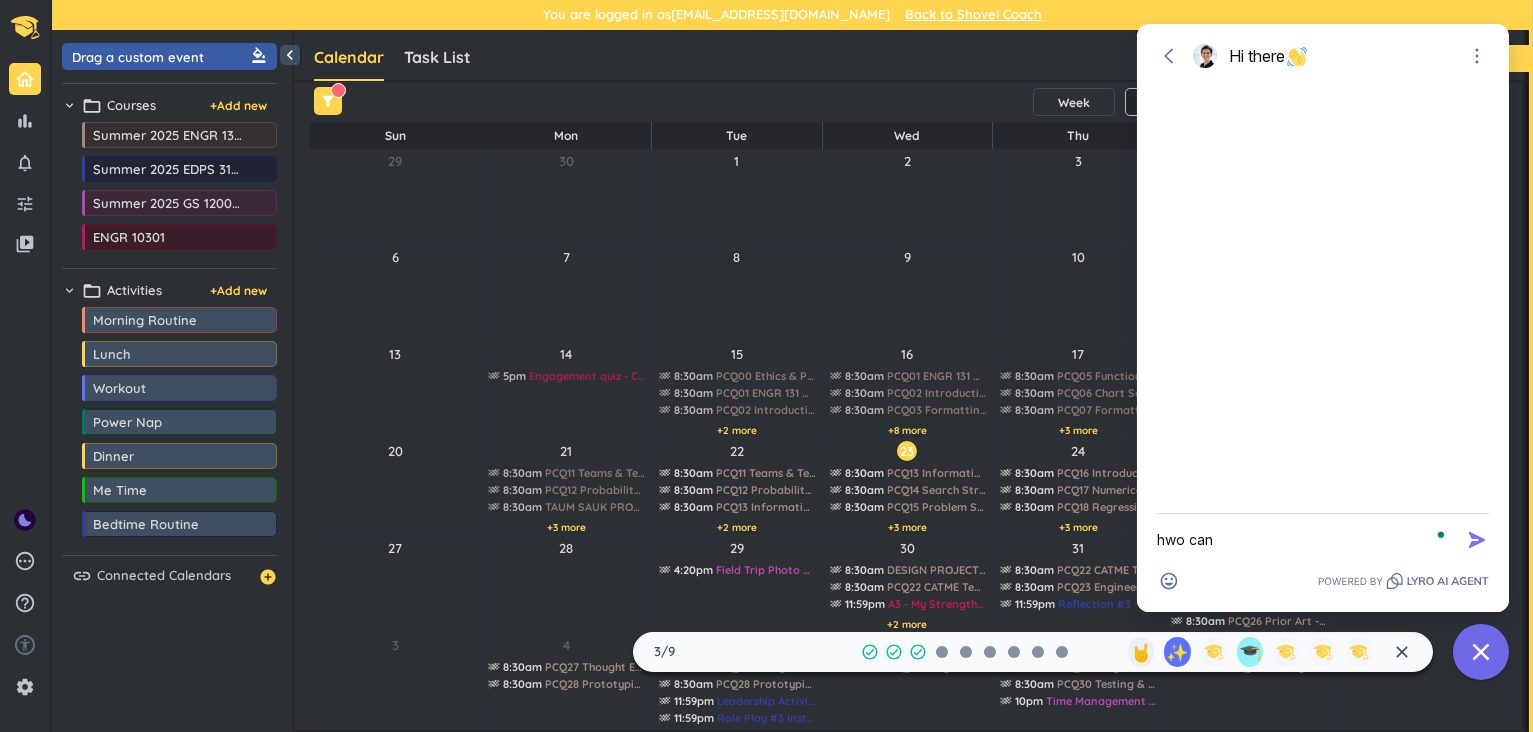 type on "hwo" 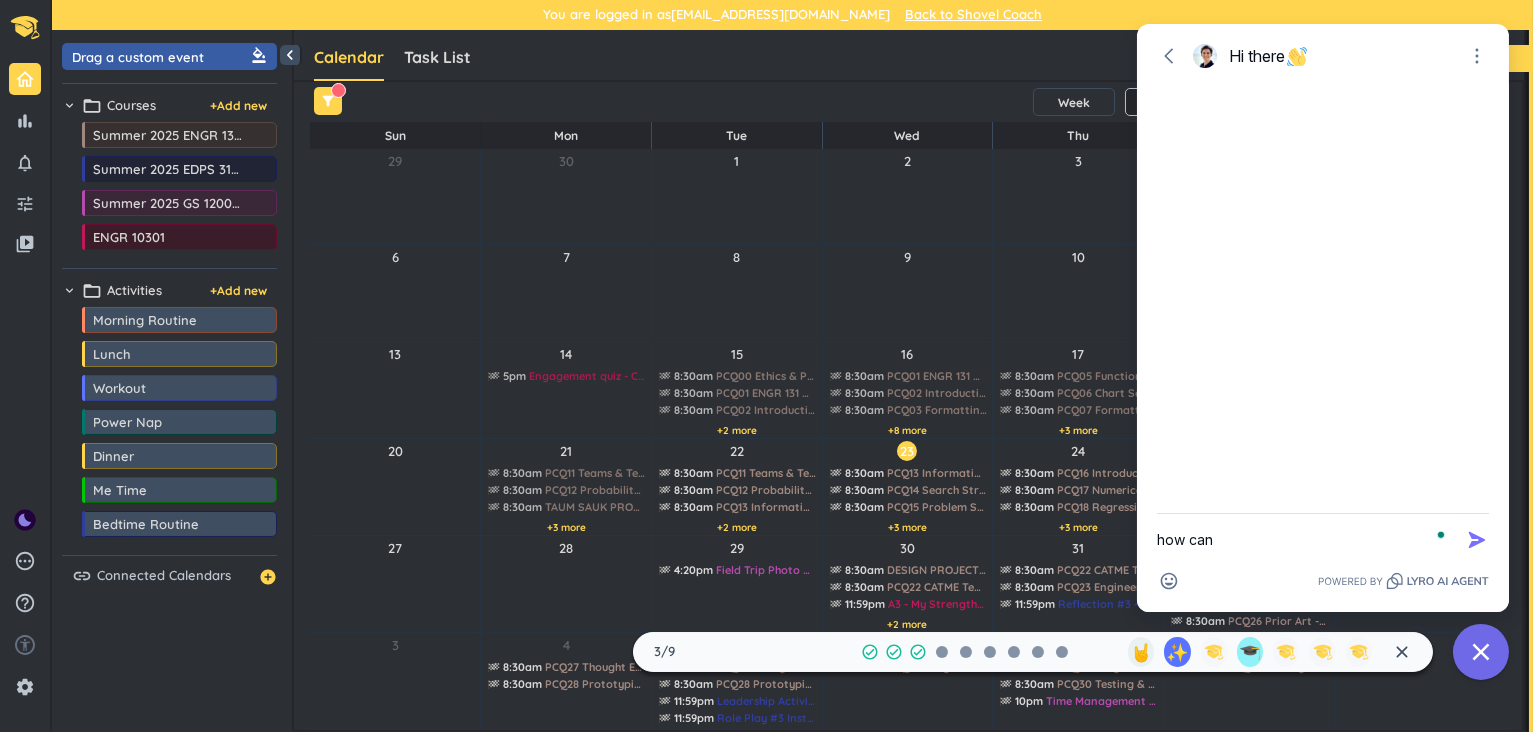 type on "how" 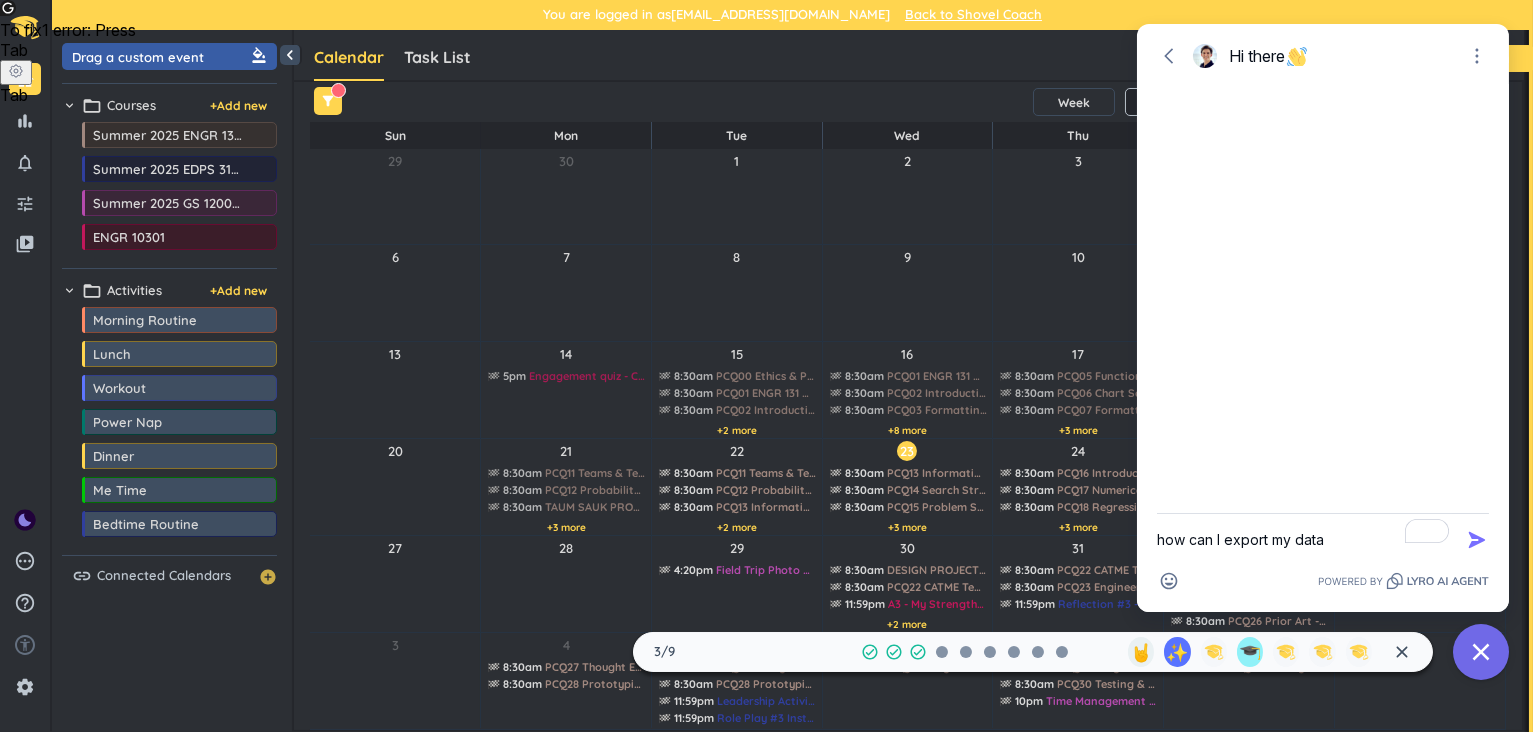 click on "add_circle" at bounding box center [268, 577] 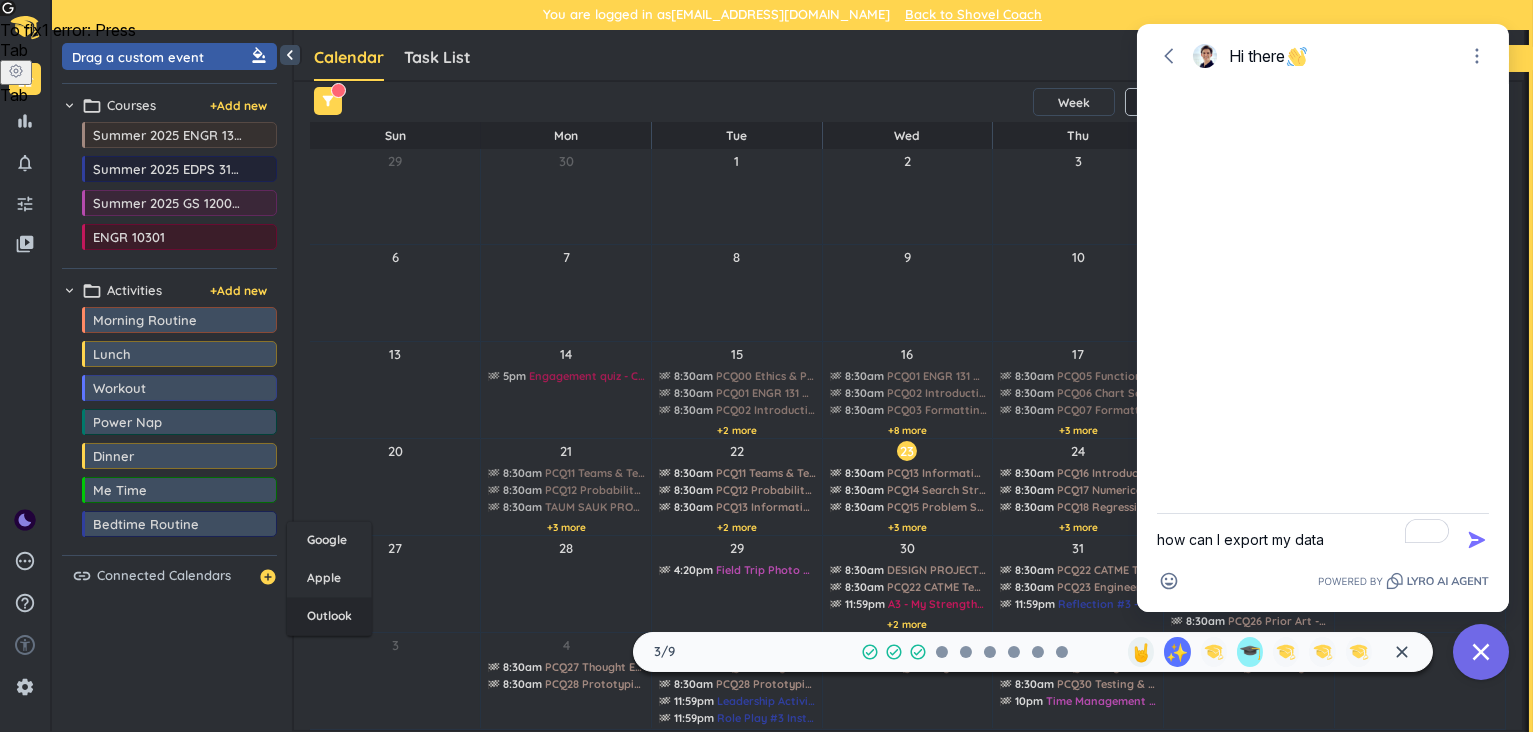 click on "Outlook" at bounding box center (329, 616) 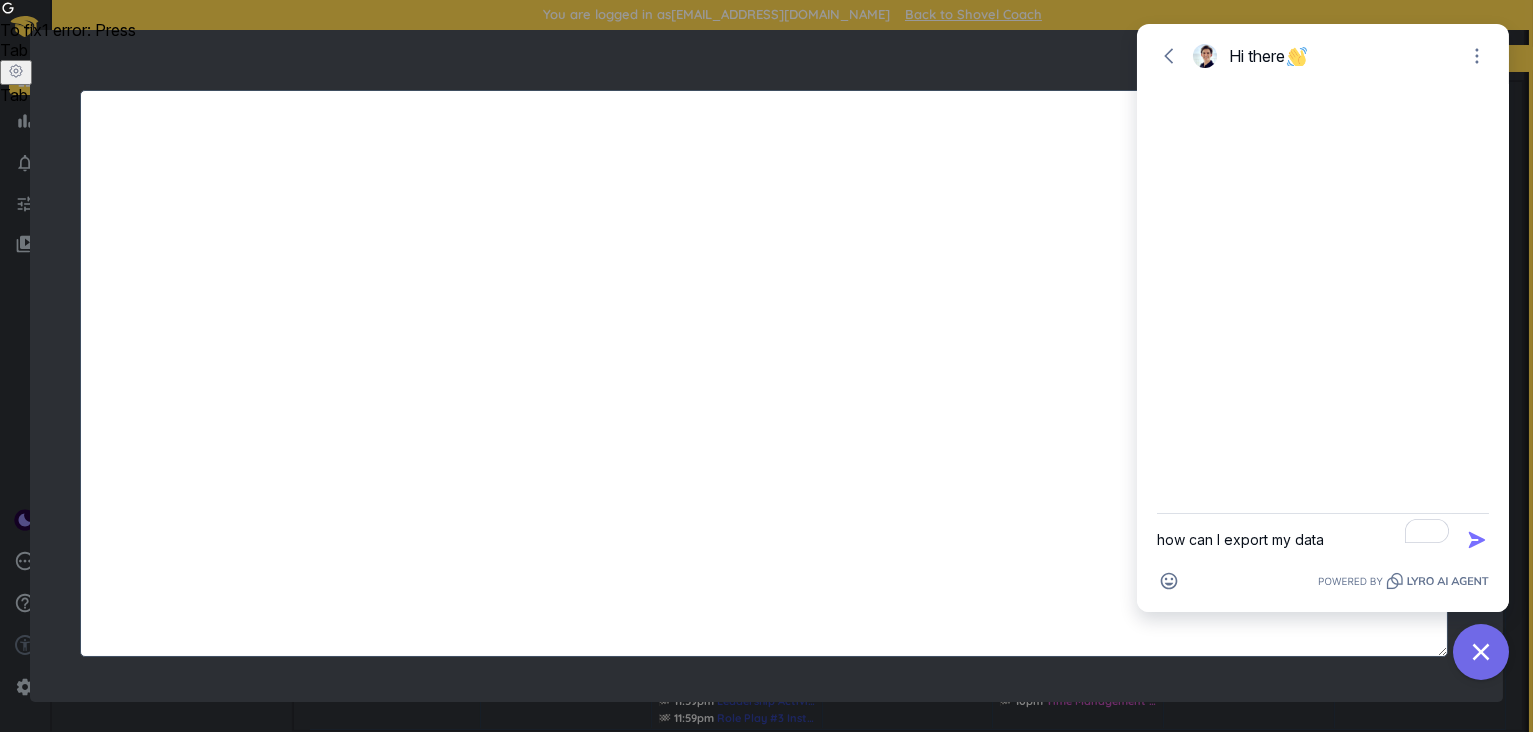 scroll, scrollTop: 9, scrollLeft: 9, axis: both 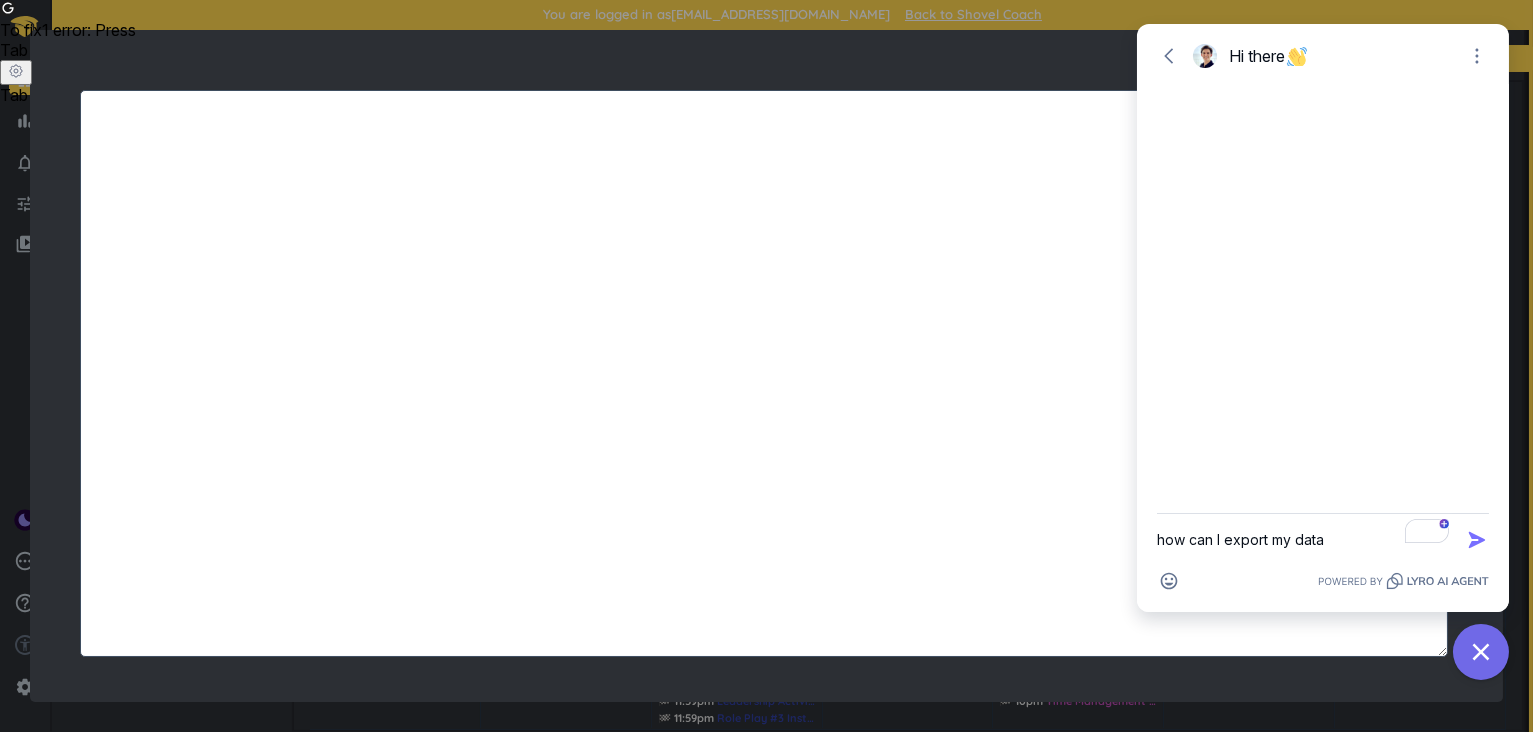 click on "how can I export my data" at bounding box center (1305, 540) 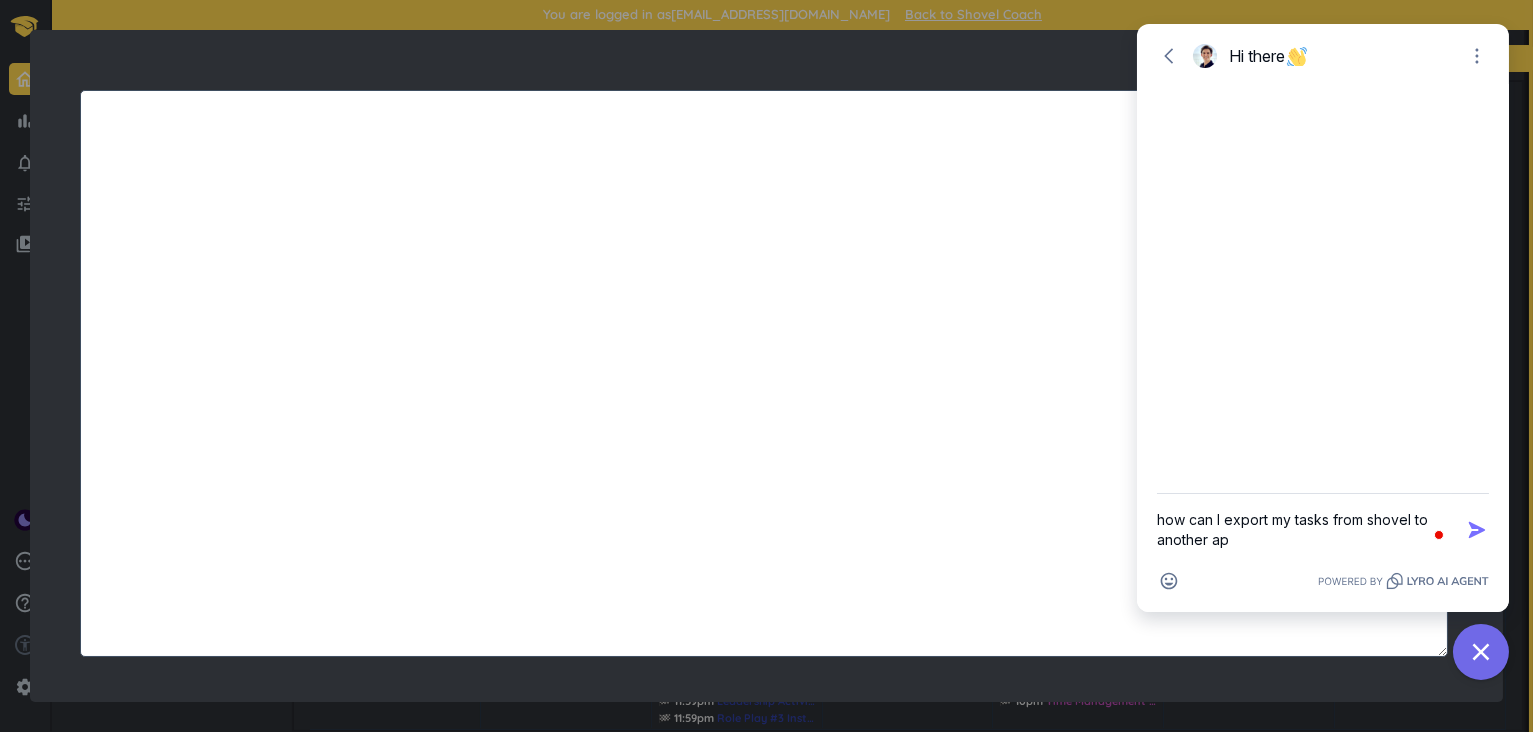 type on "how can I export my tasks from shovel to another app" 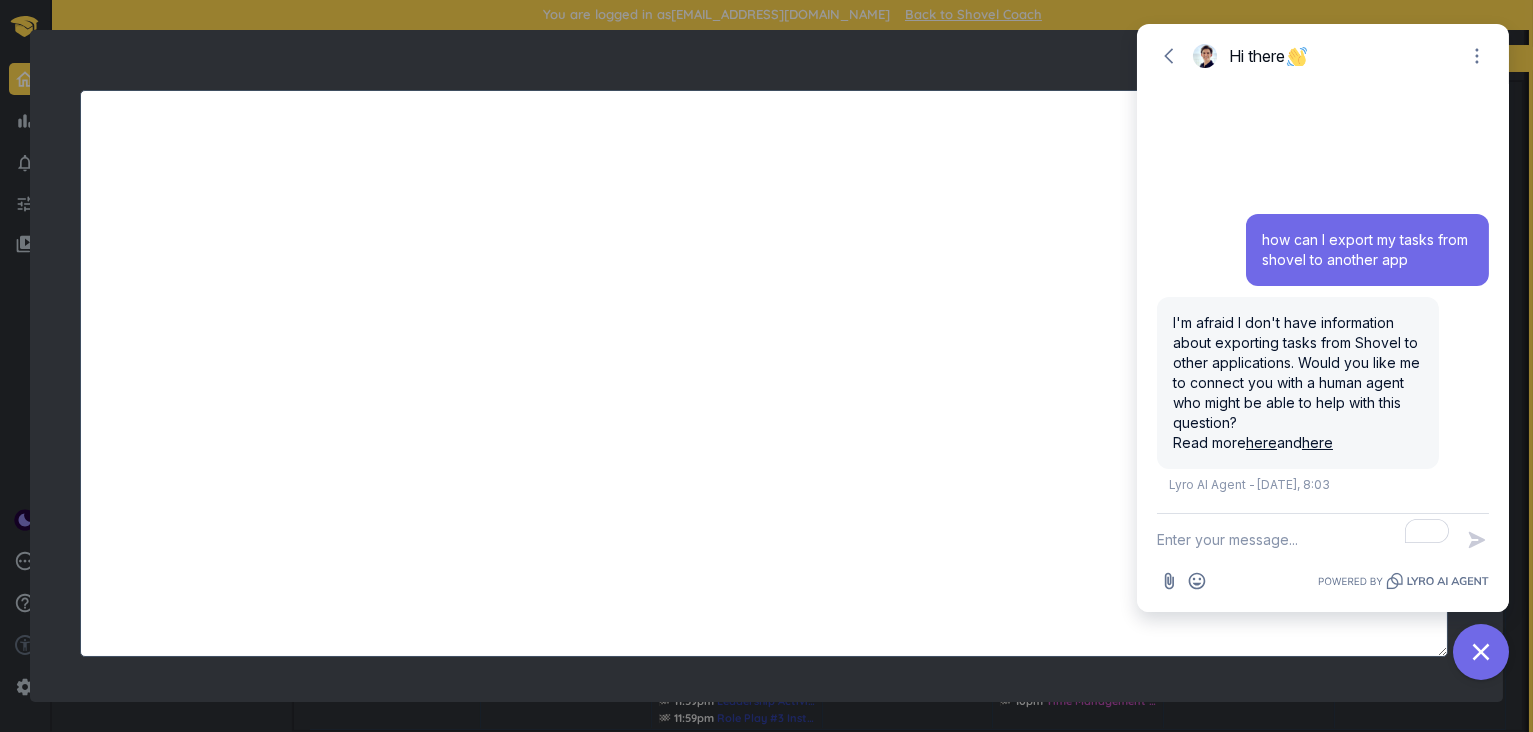 type 